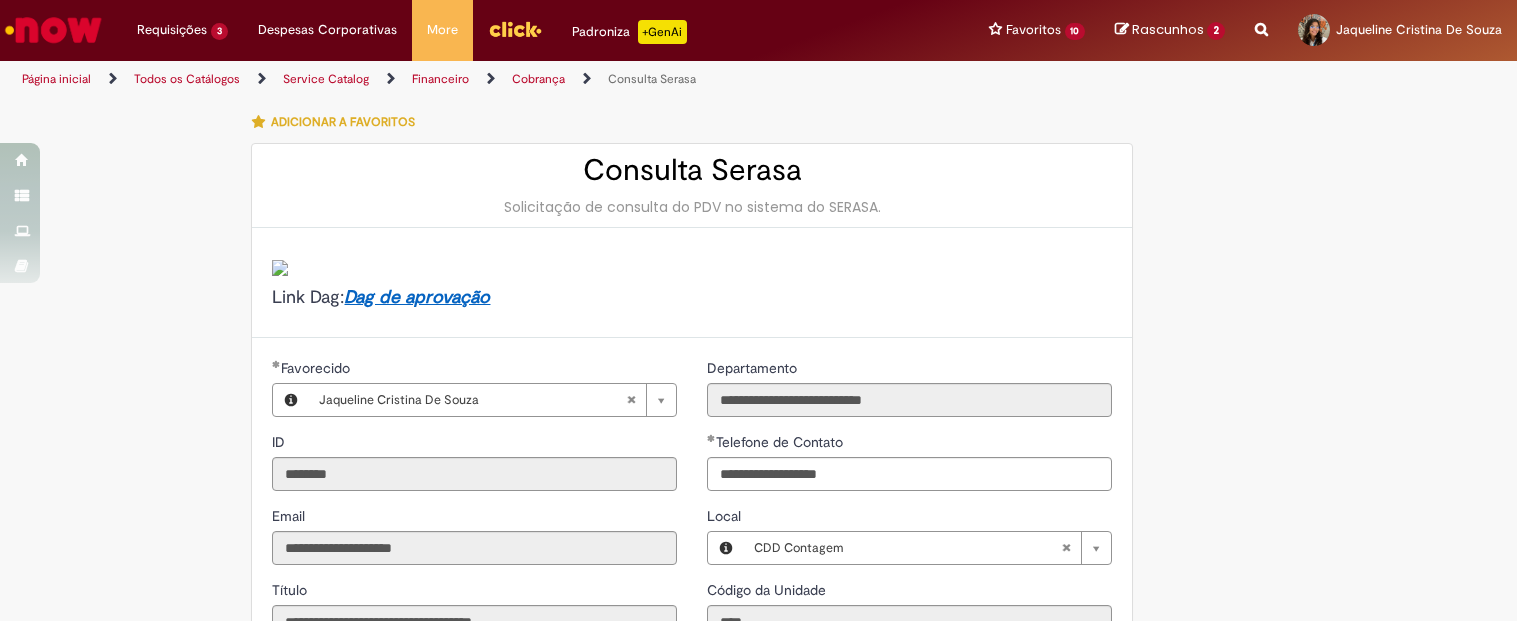 scroll, scrollTop: 0, scrollLeft: 0, axis: both 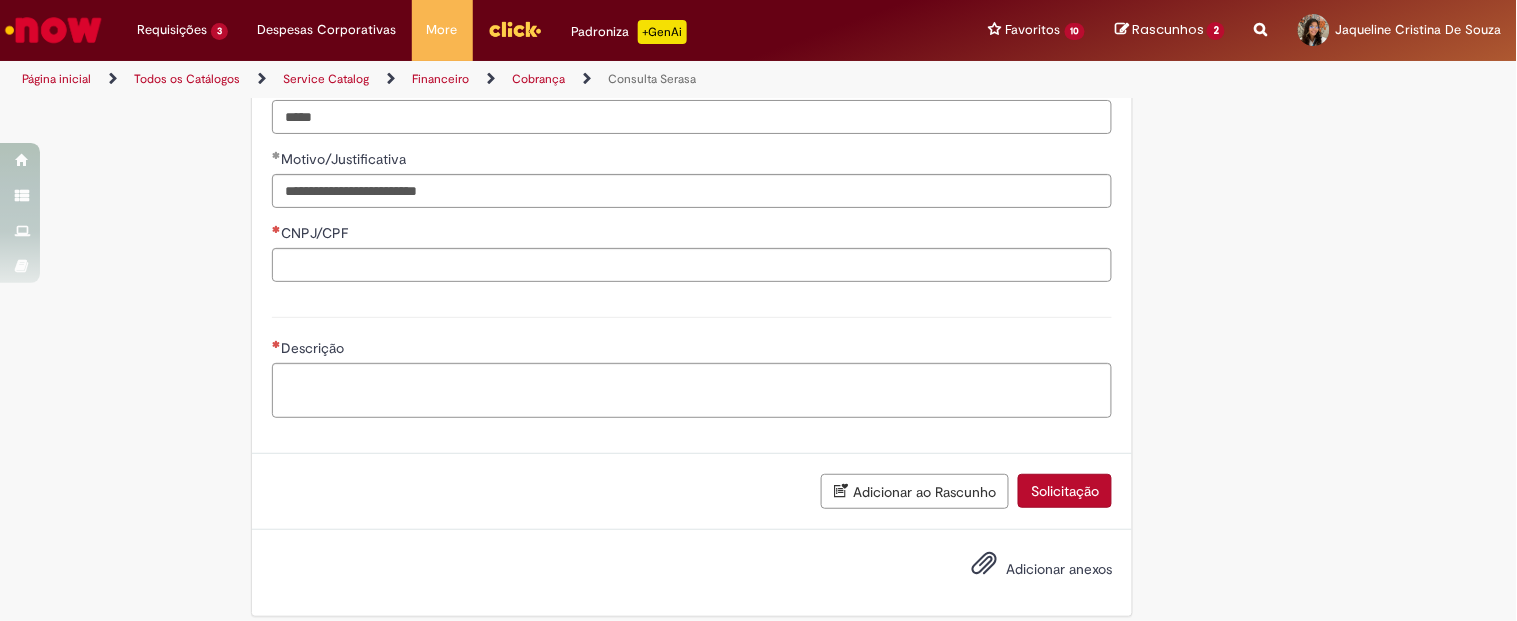 click on "*****" at bounding box center [692, 117] 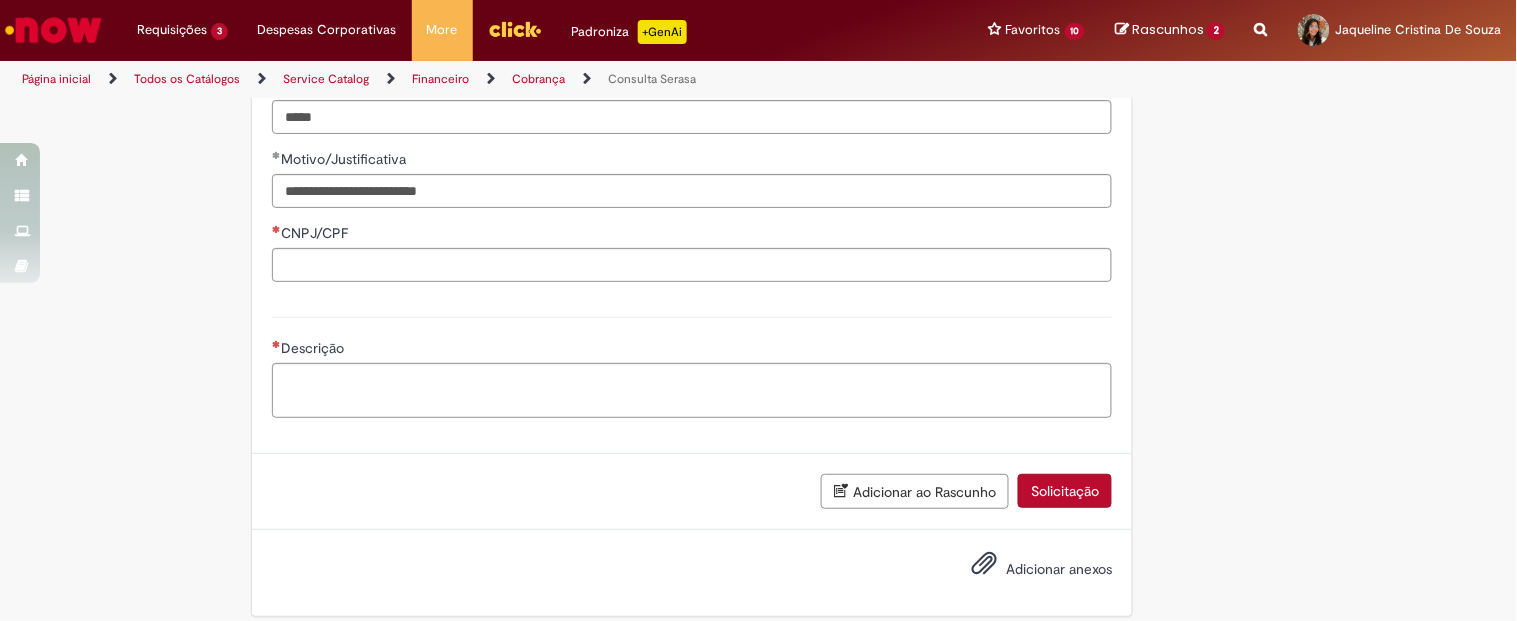 drag, startPoint x: 1332, startPoint y: 161, endPoint x: 1324, endPoint y: 170, distance: 12.0415945 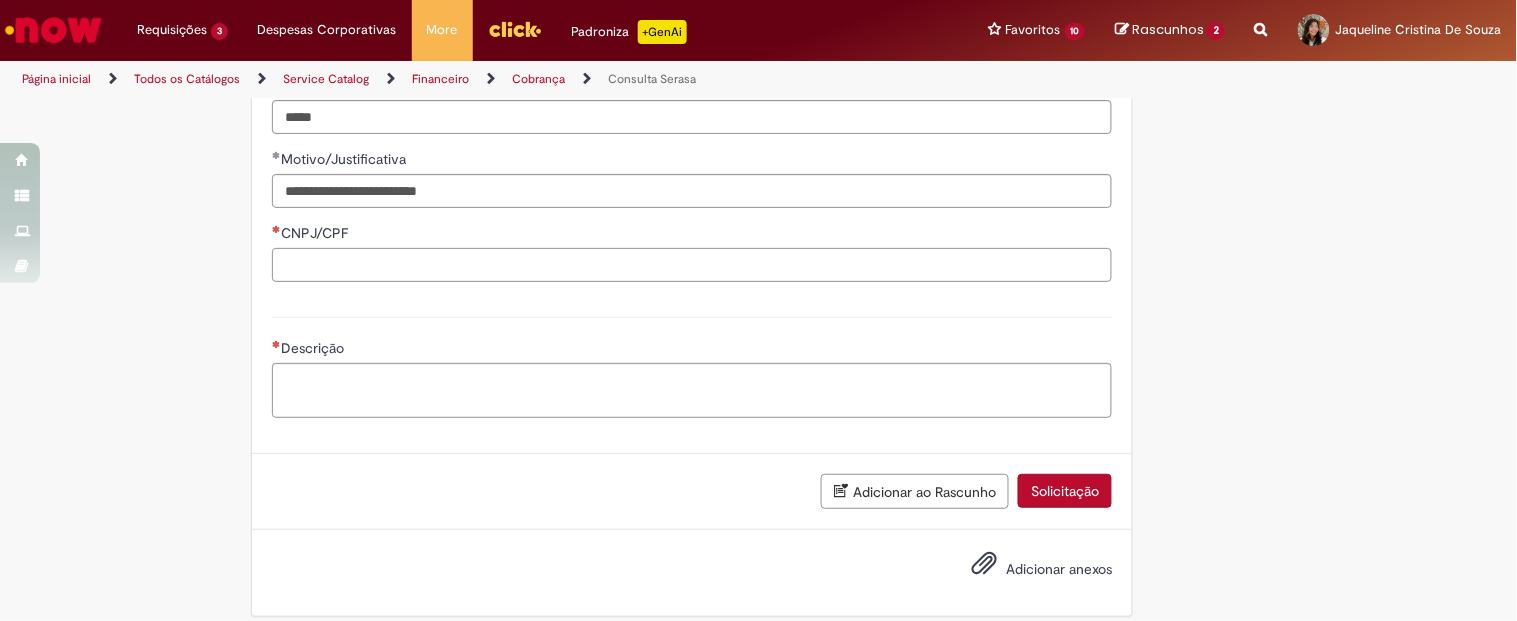 click on "CNPJ/CPF" at bounding box center (692, 265) 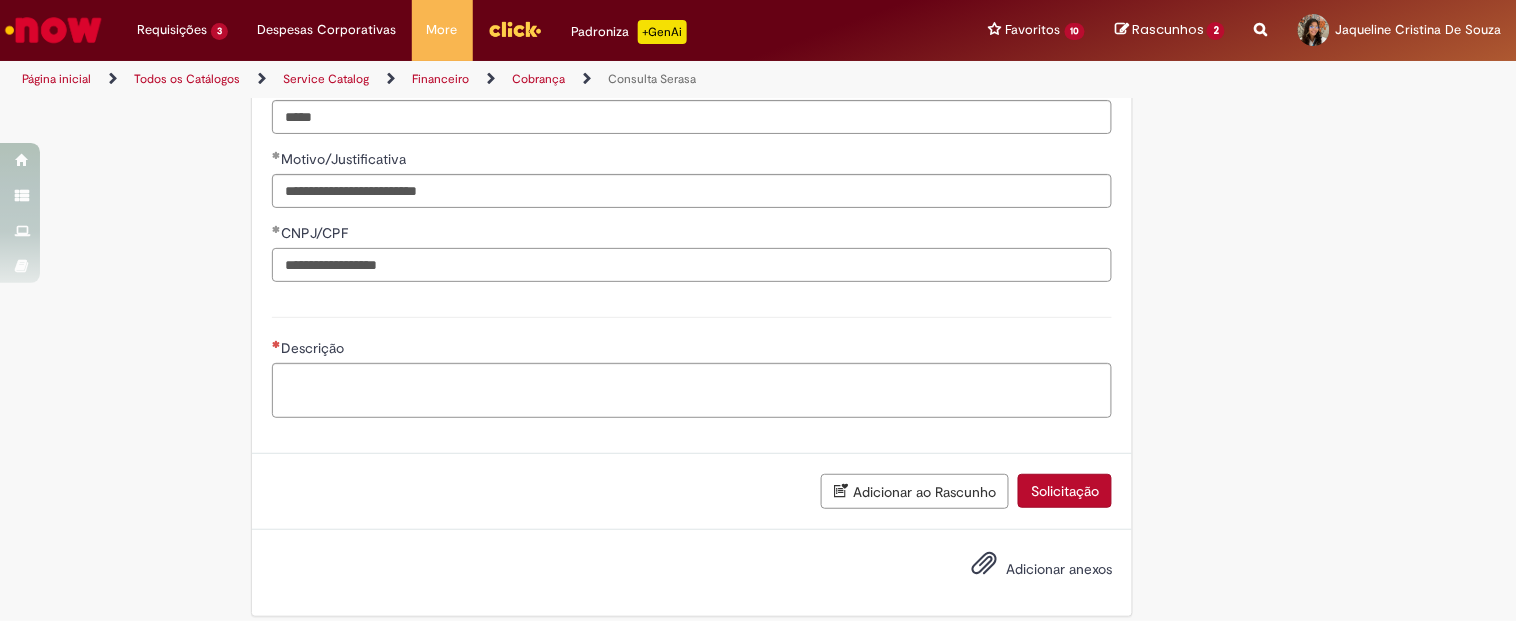 type on "**********" 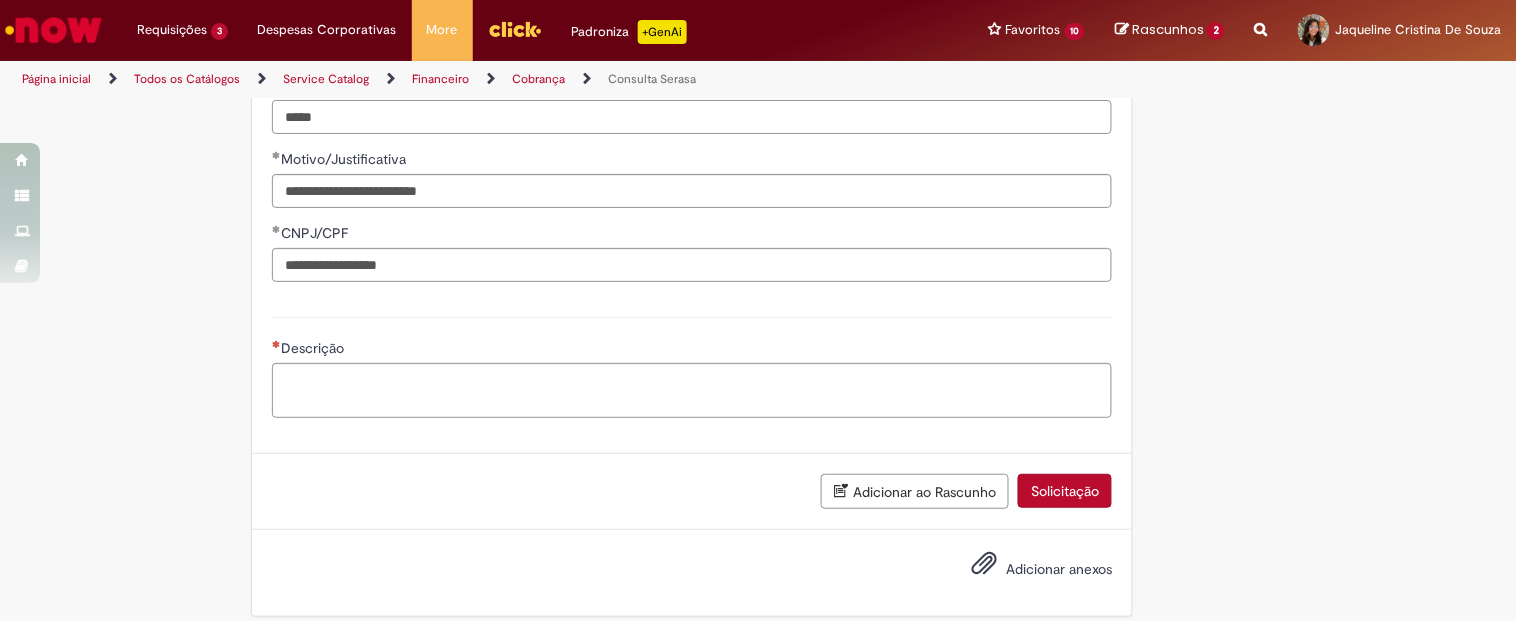 click on "*****" at bounding box center (692, 117) 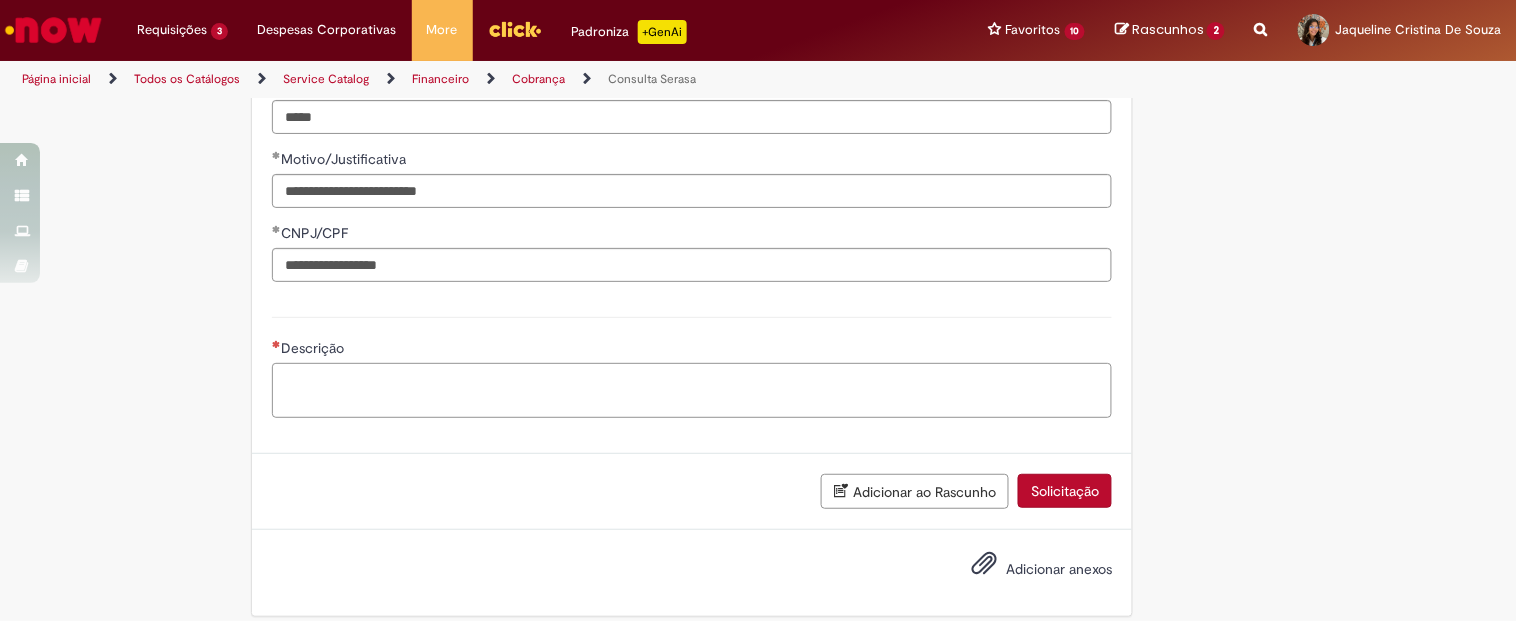 drag, startPoint x: 366, startPoint y: 386, endPoint x: 342, endPoint y: 425, distance: 45.79301 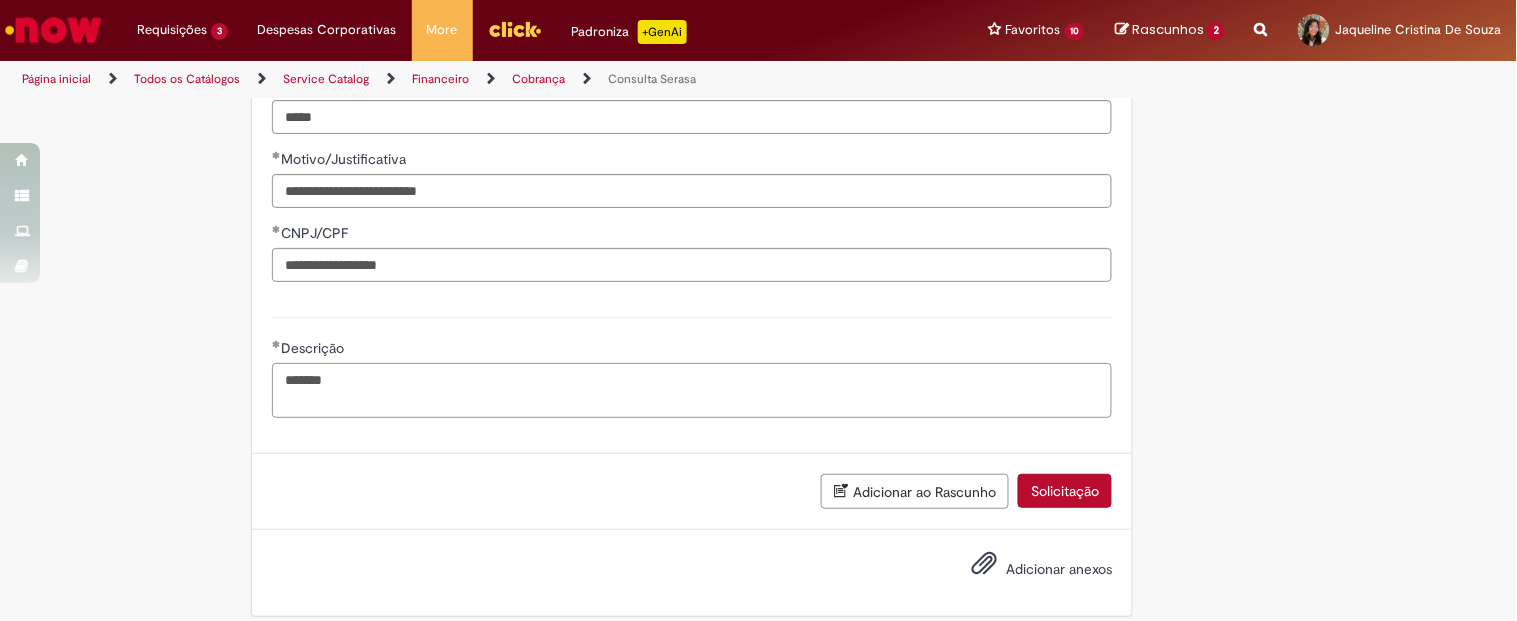paste on "******" 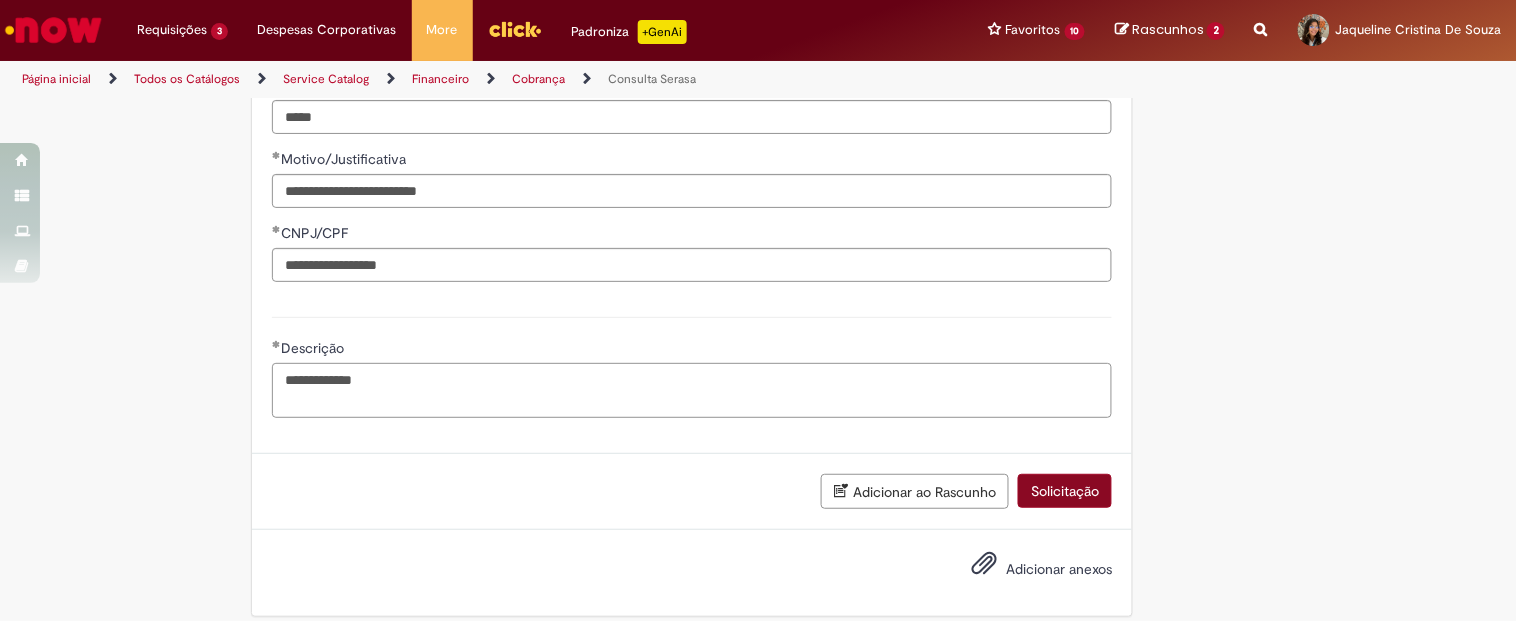 type on "**********" 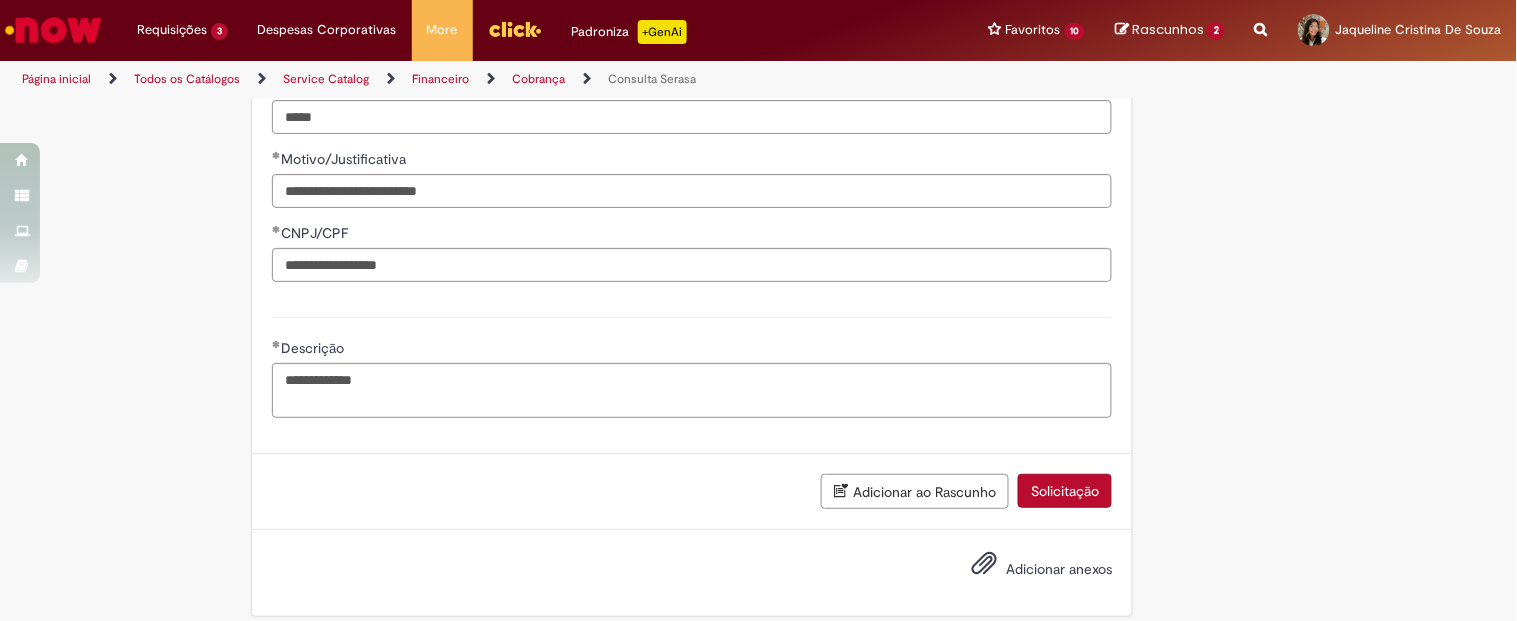 click on "Solicitação" at bounding box center (1065, 491) 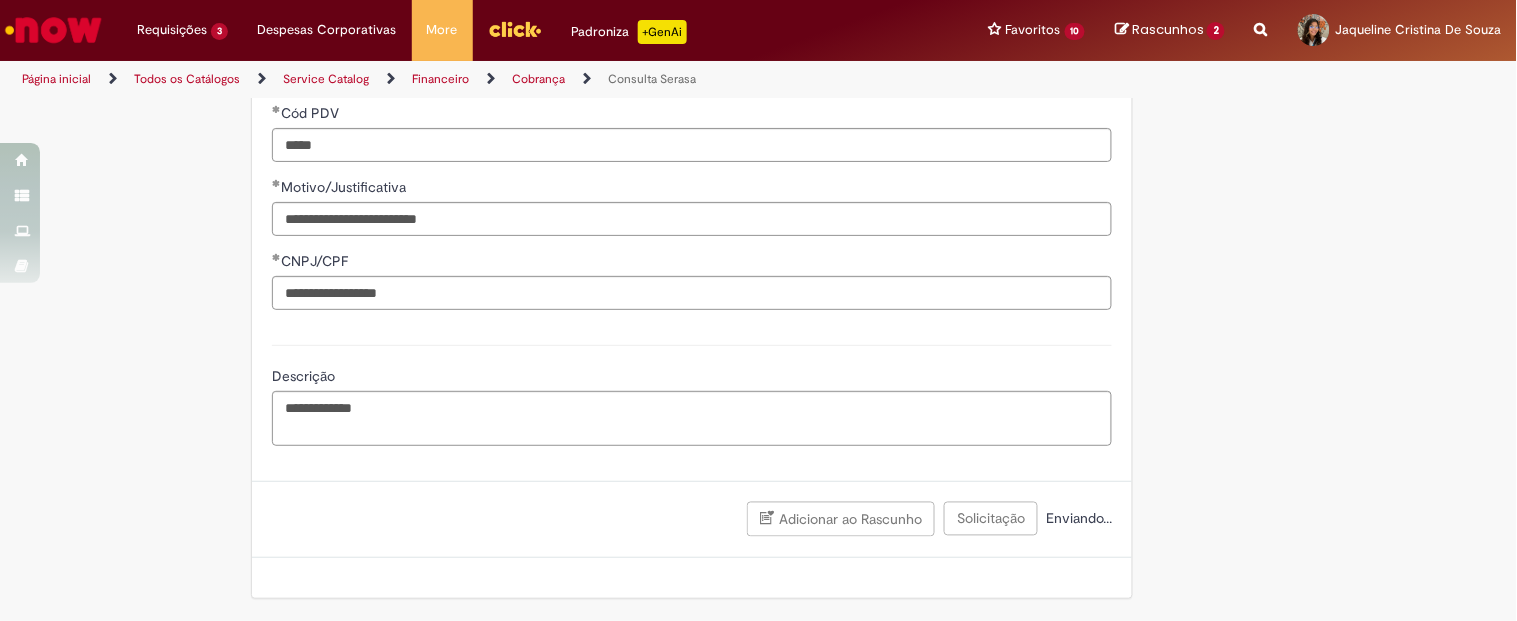 scroll, scrollTop: 728, scrollLeft: 0, axis: vertical 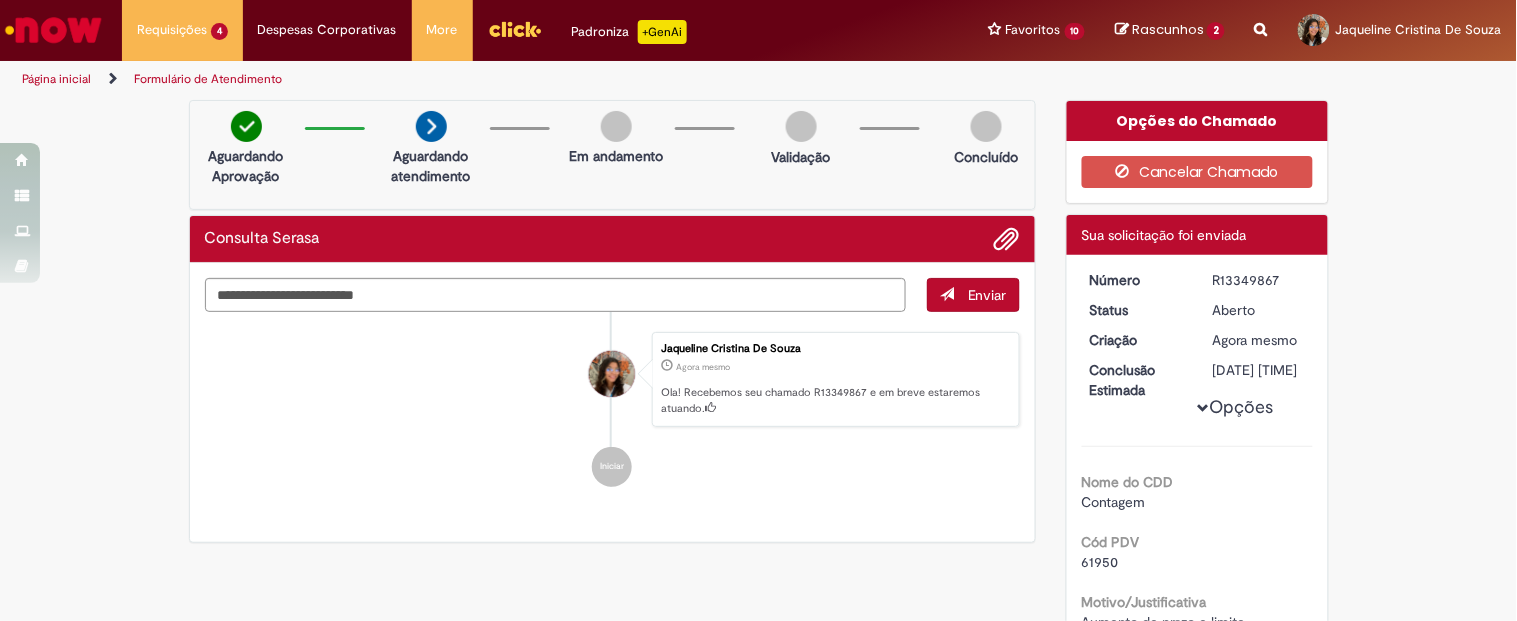 click on "R13349867" at bounding box center (1259, 280) 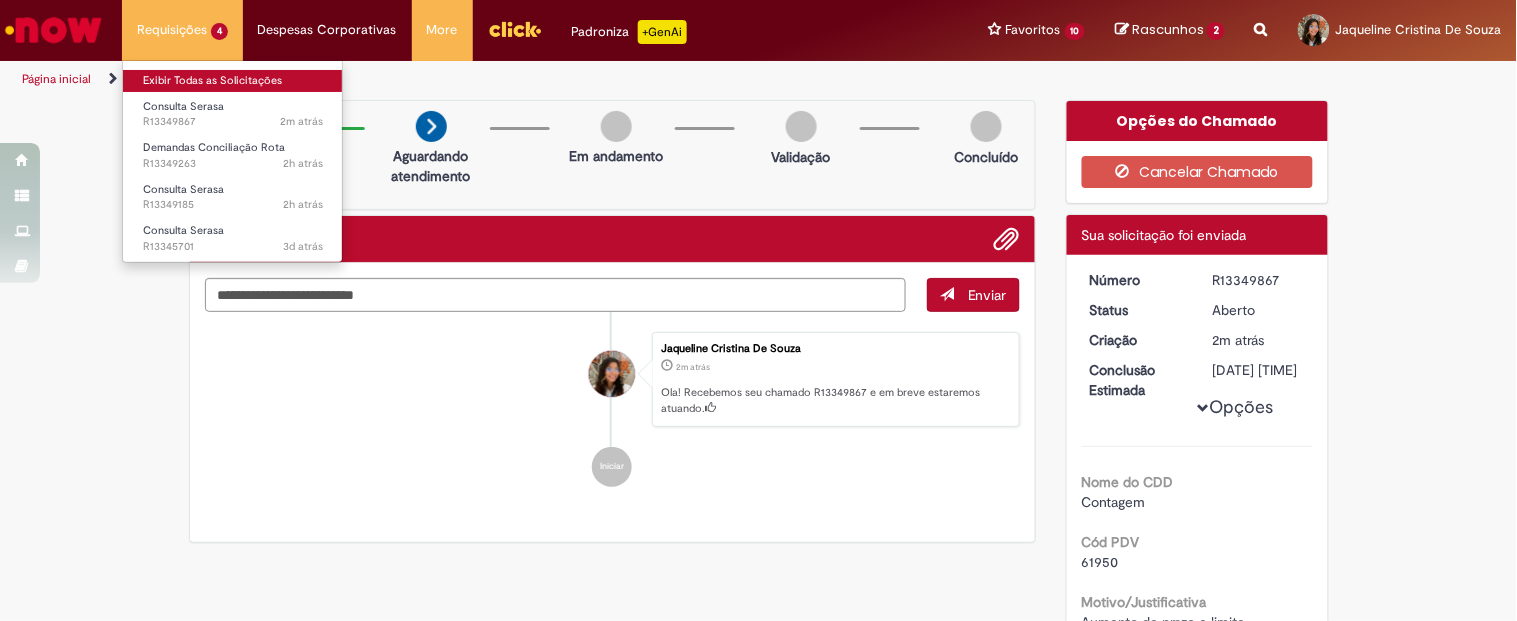 click on "Exibir Todas as Solicitações" at bounding box center [233, 81] 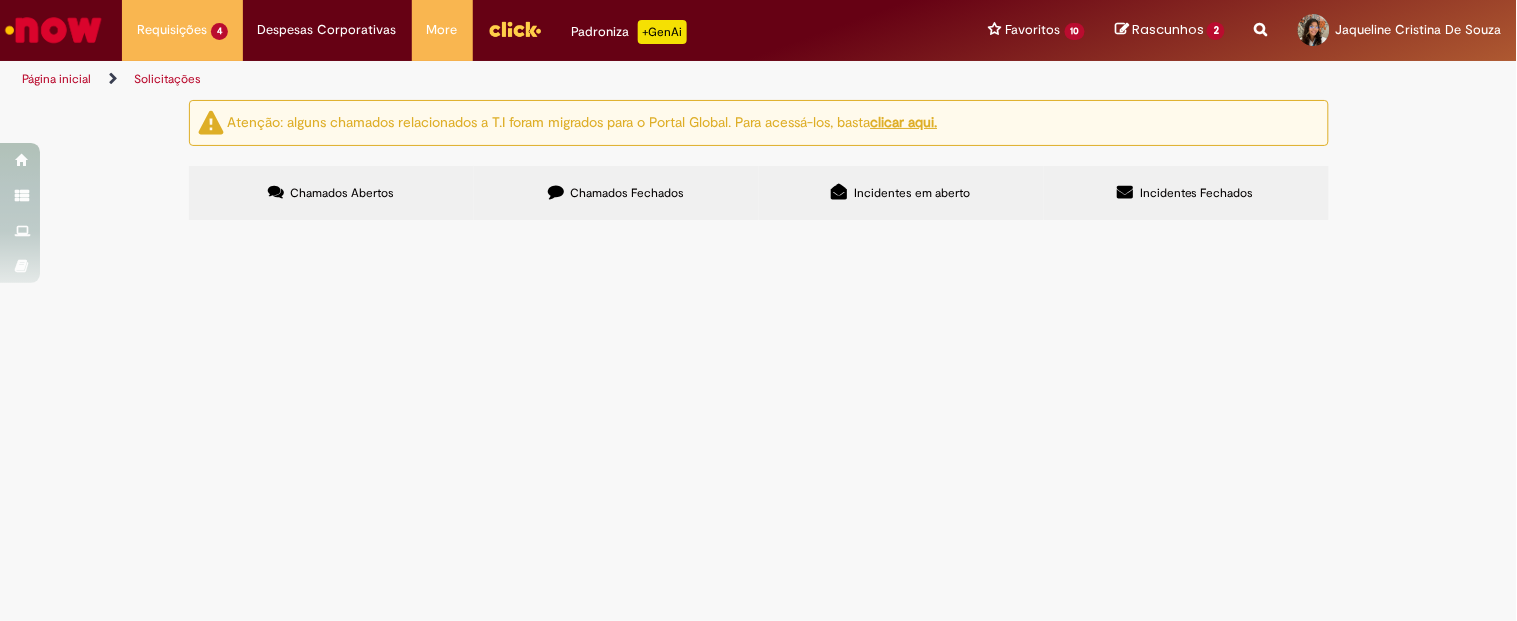 click on "Serasa 63081" at bounding box center [0, 0] 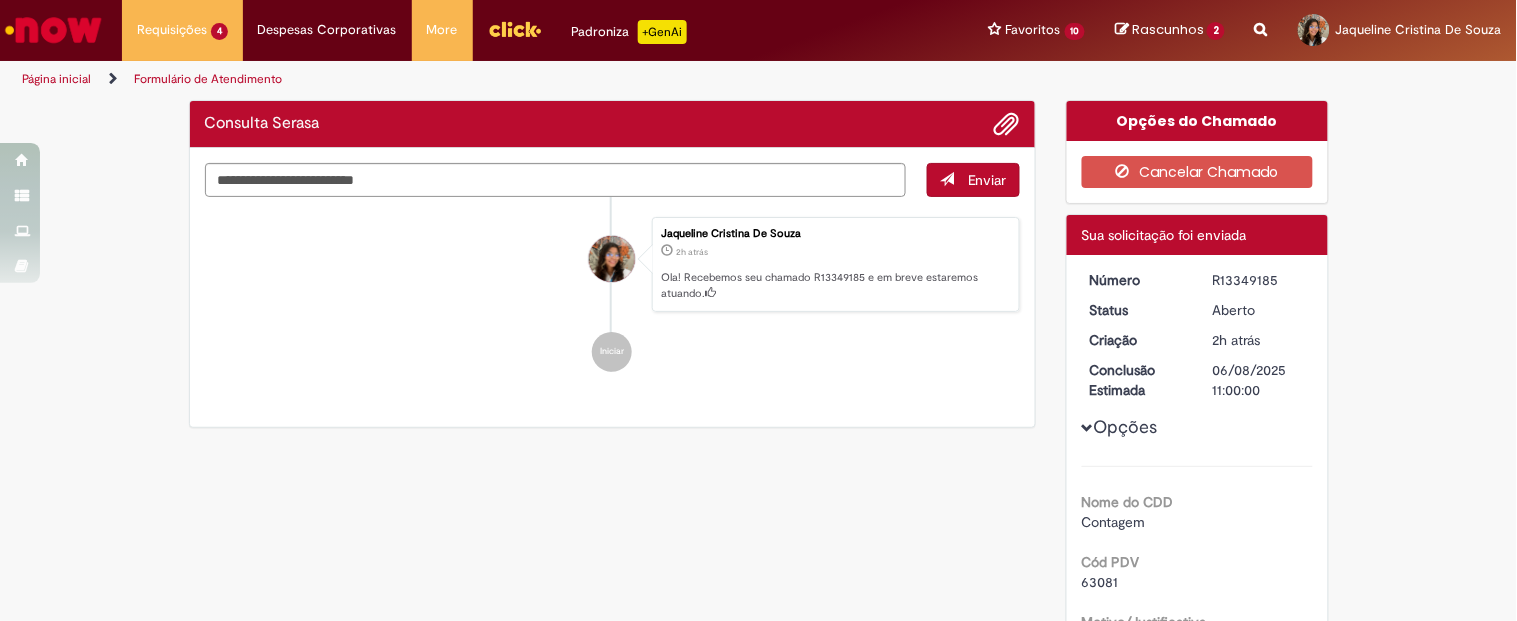 click on "R13349185" at bounding box center [1259, 280] 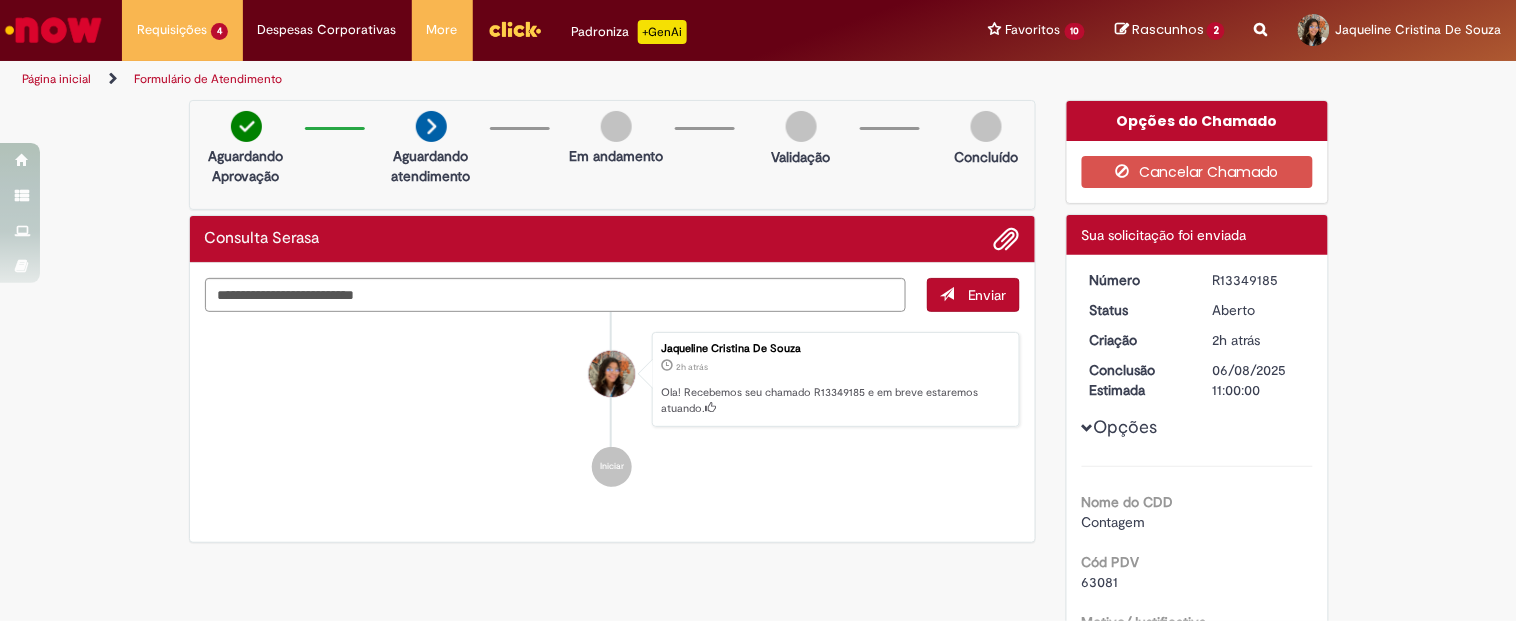 click on "R13349185" at bounding box center [1259, 280] 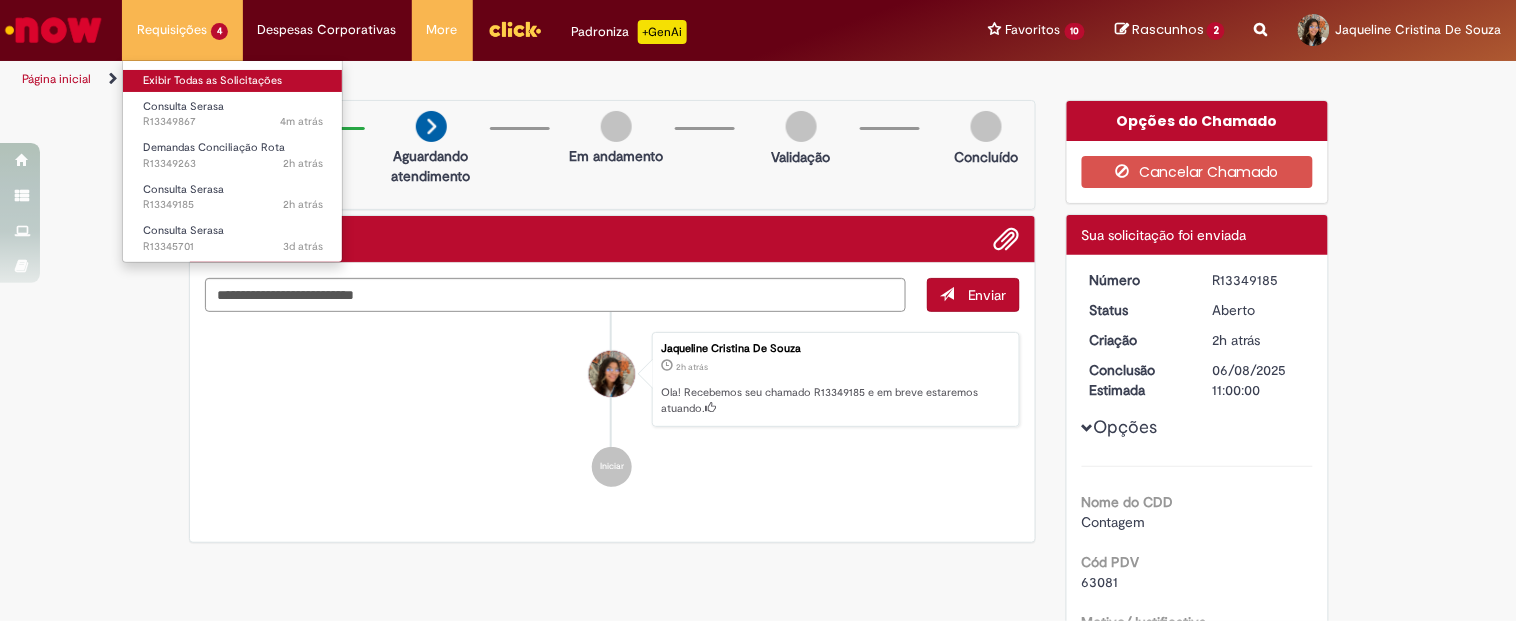 click on "Exibir Todas as Solicitações" at bounding box center [233, 81] 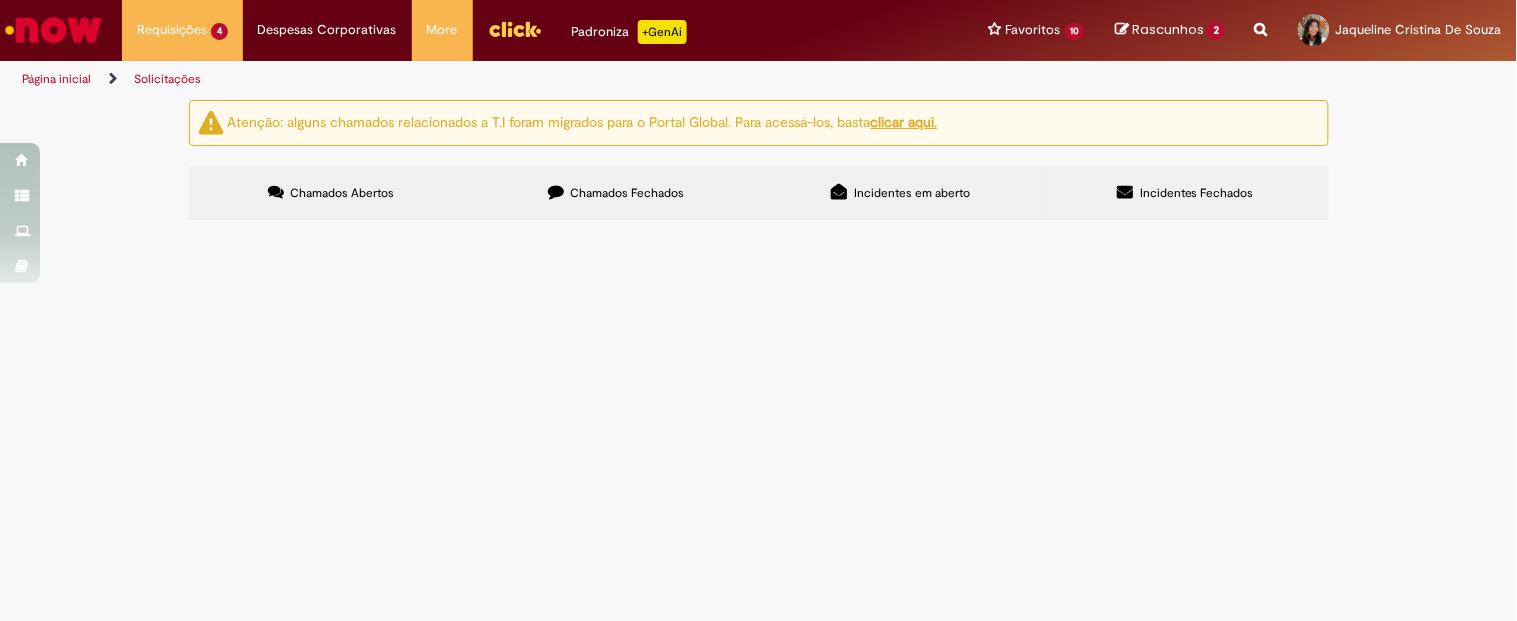 click on "Serasa 61587" at bounding box center (0, 0) 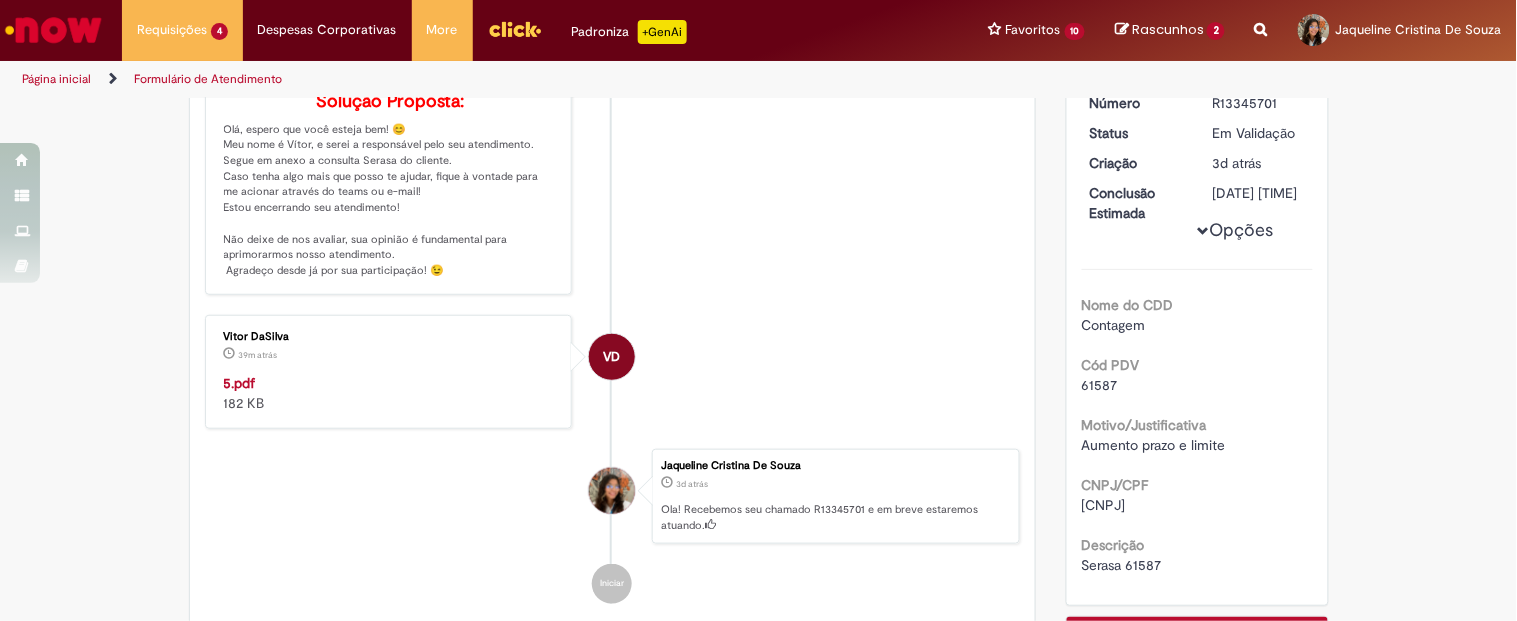 scroll, scrollTop: 393, scrollLeft: 0, axis: vertical 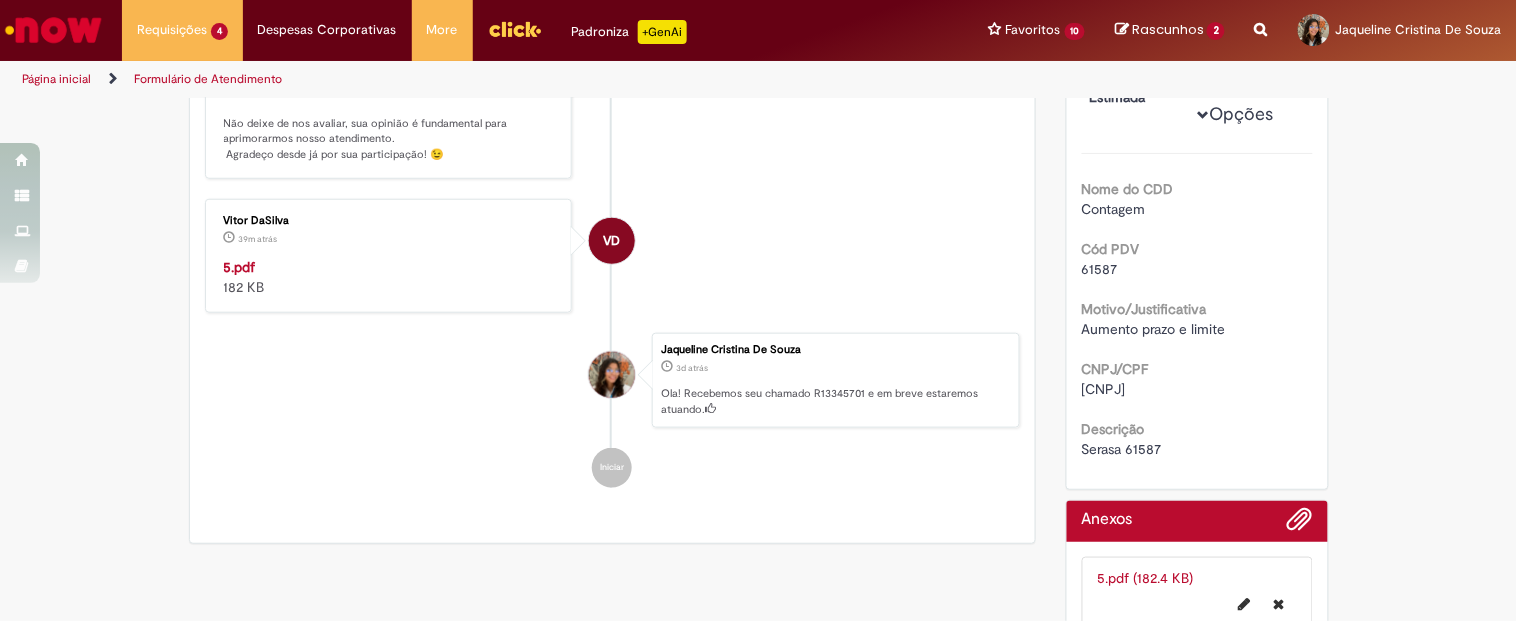 click on "61587" at bounding box center (1100, 269) 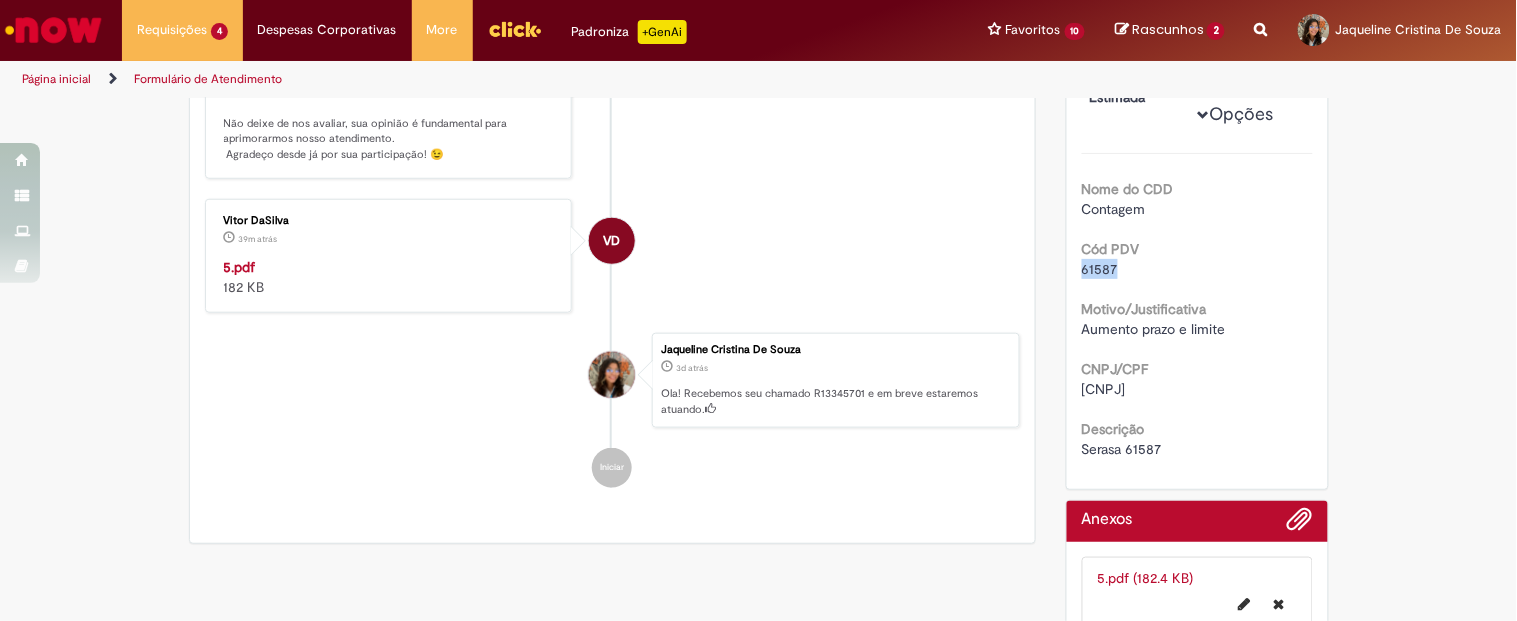 click on "61587" at bounding box center [1100, 269] 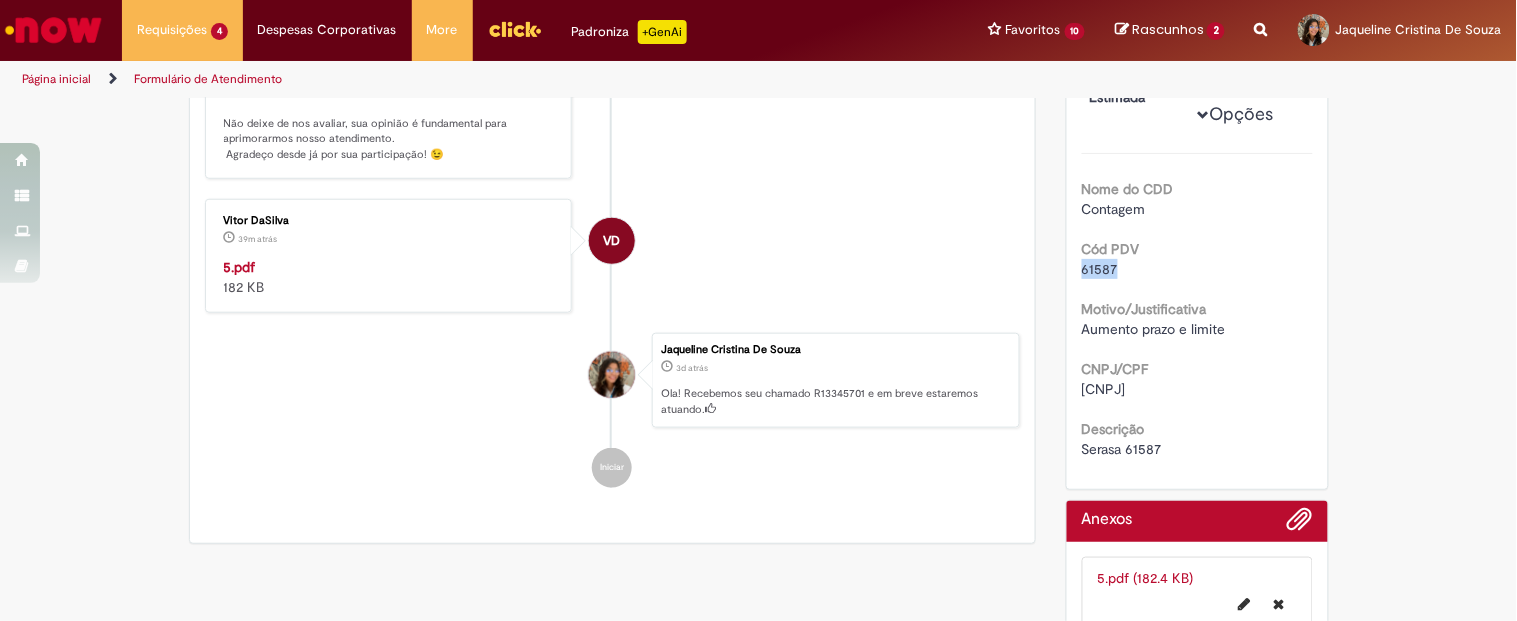 scroll, scrollTop: 207, scrollLeft: 0, axis: vertical 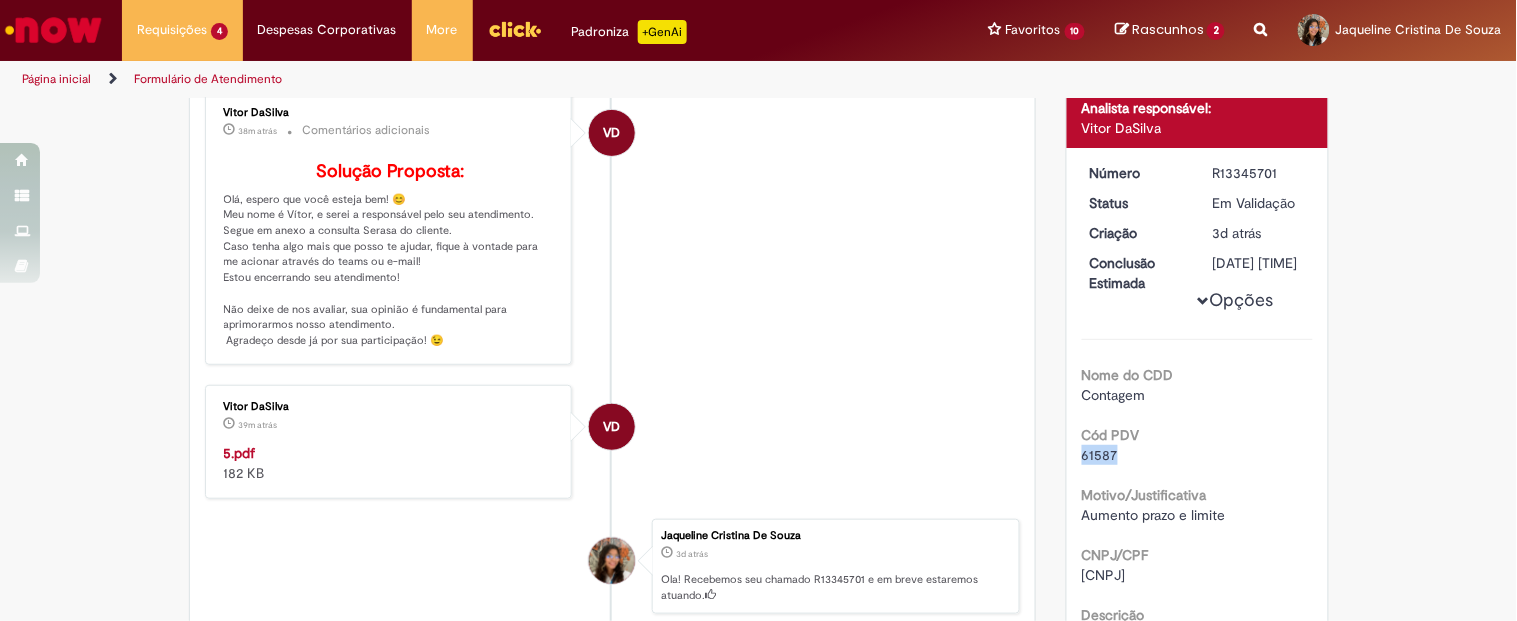 click on "Analista responsável:
Vitor DaSilva
Número
R13345701
Status
Em Validação
Criação
3d atrás 3 dias atrás
Conclusão Estimada
05/08/2025 16:38:52
Opções
Nome do CDD
Contagem
Cód PDV
61587
Motivo/Justificativa
Aumento prazo e limite
CNPJ/CPF
59.159.223/0001-49
Descrição
Serasa 61587
Anexos" at bounding box center [1197, 378] 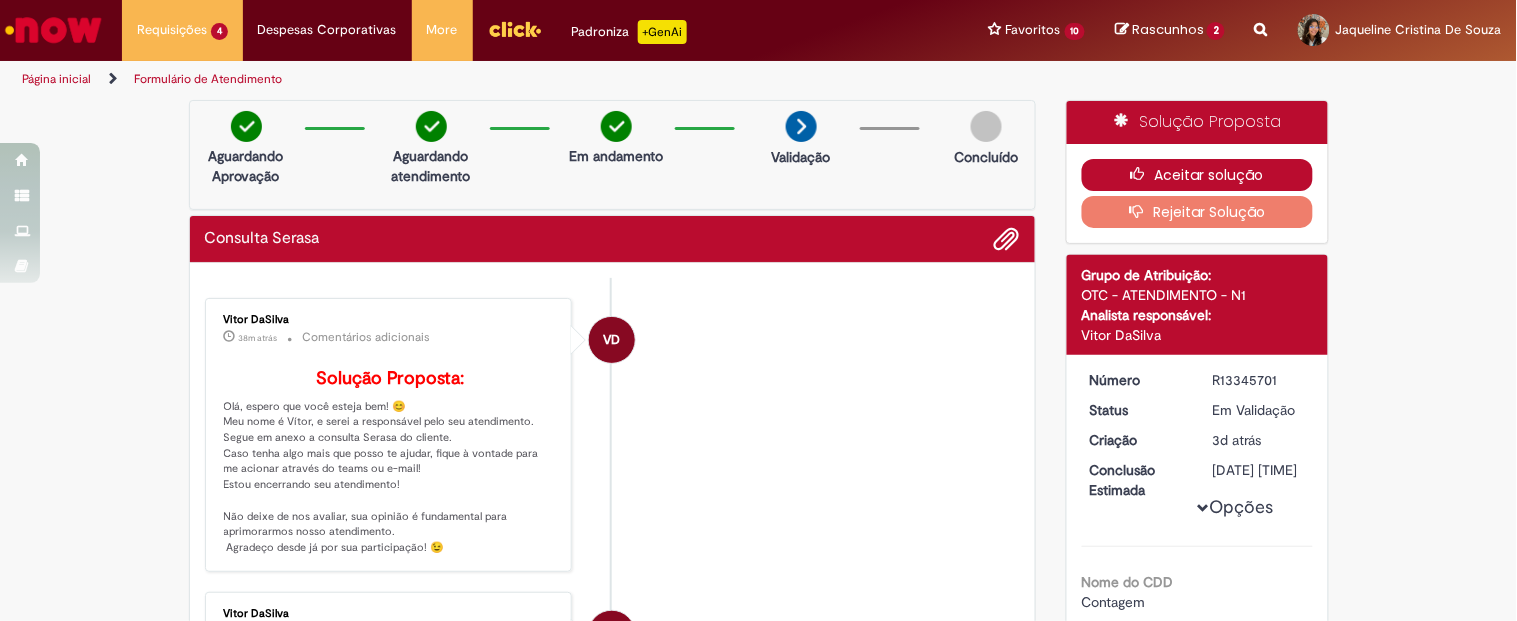 click on "Aceitar solução" at bounding box center (1197, 175) 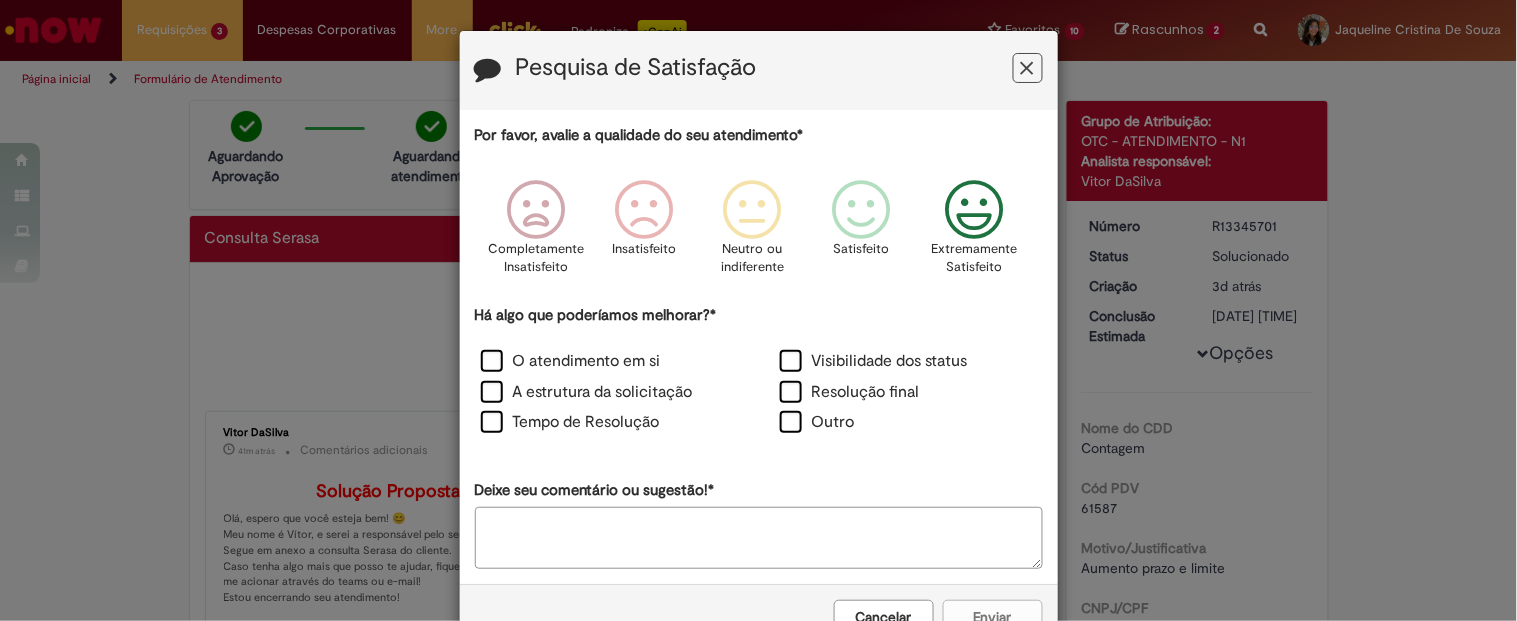 click at bounding box center (974, 210) 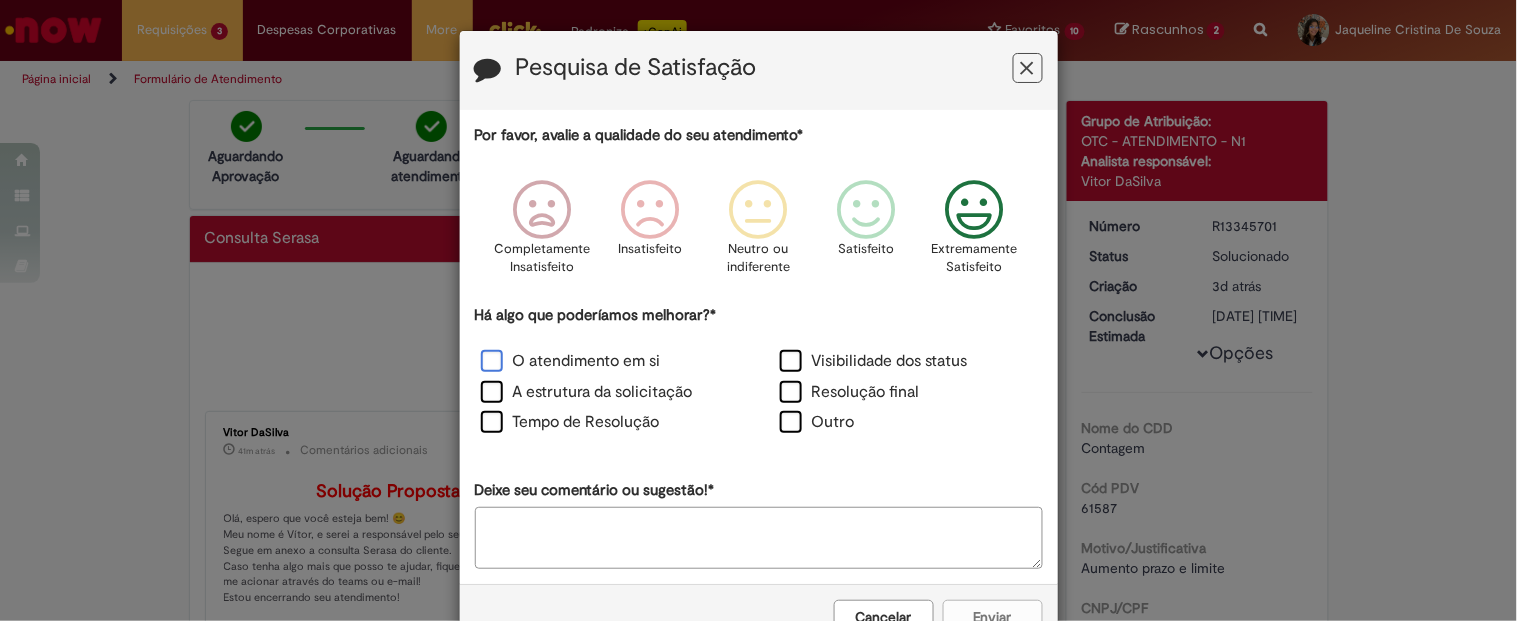 click on "O atendimento em si" at bounding box center [571, 361] 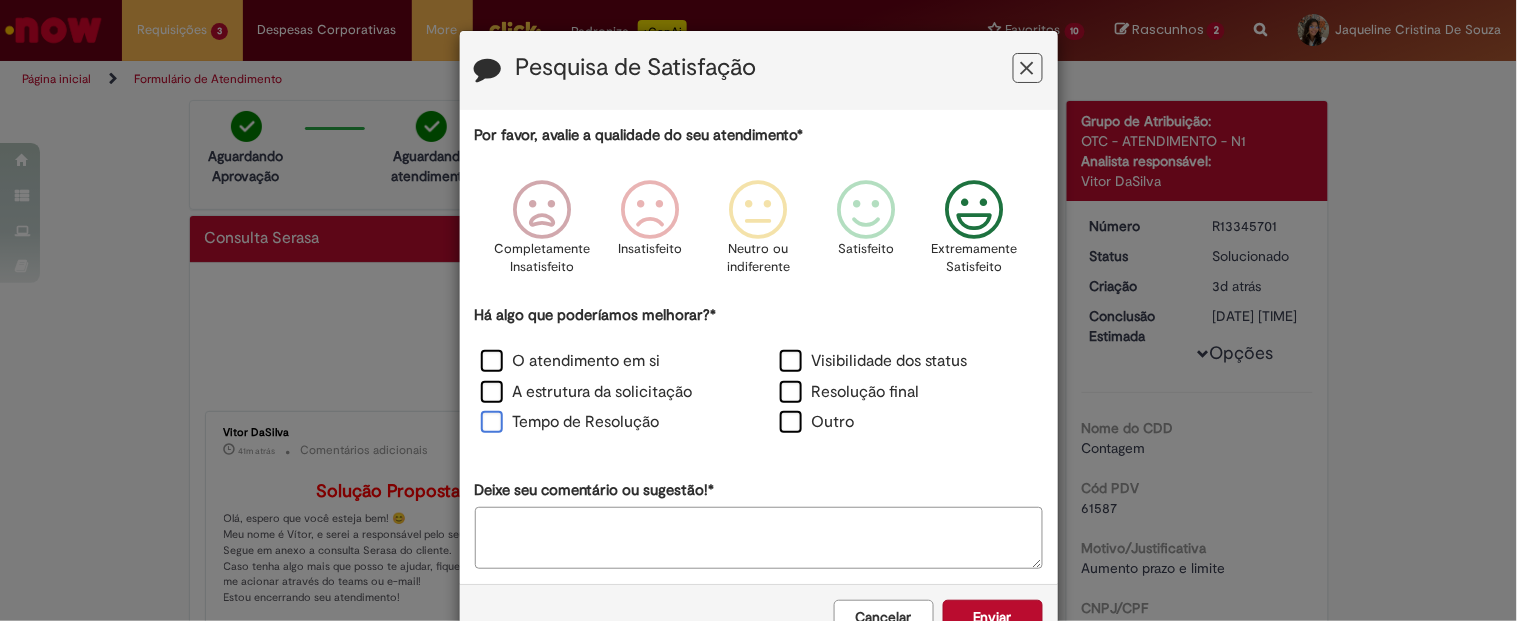 drag, startPoint x: 610, startPoint y: 413, endPoint x: 623, endPoint y: 413, distance: 13 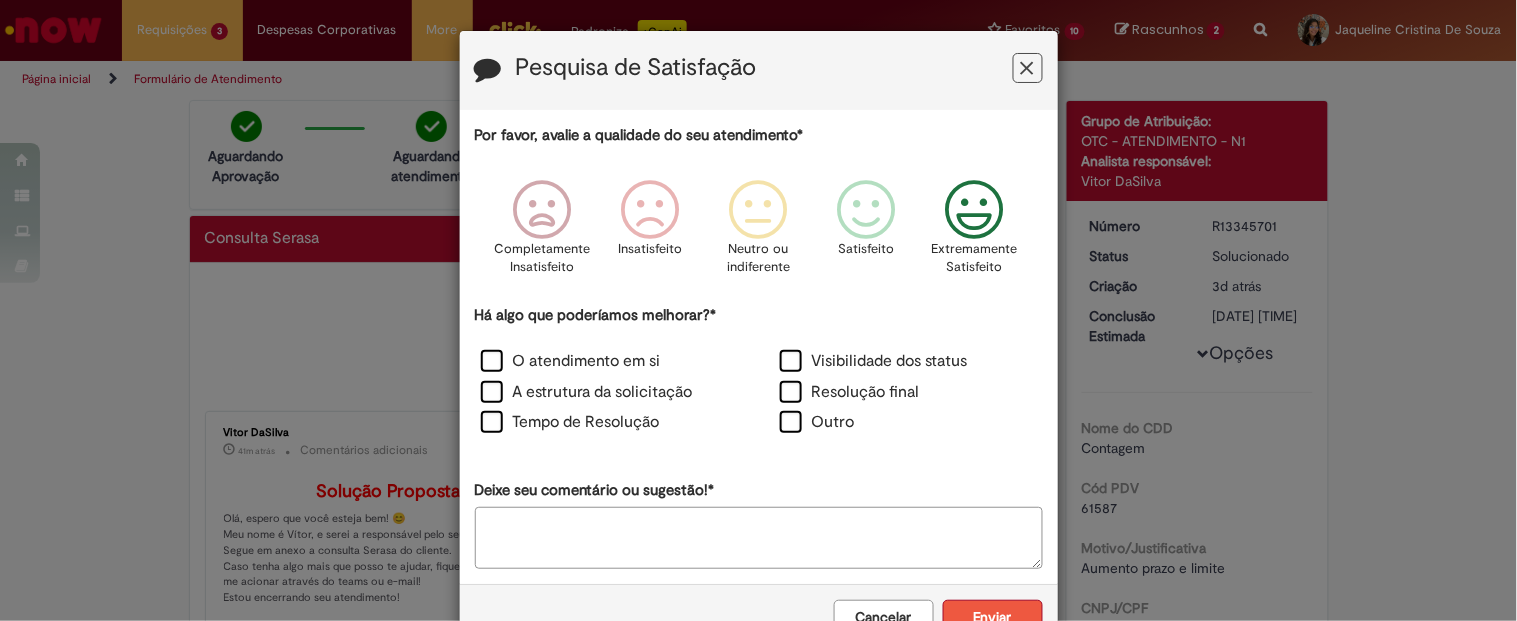 scroll, scrollTop: 58, scrollLeft: 0, axis: vertical 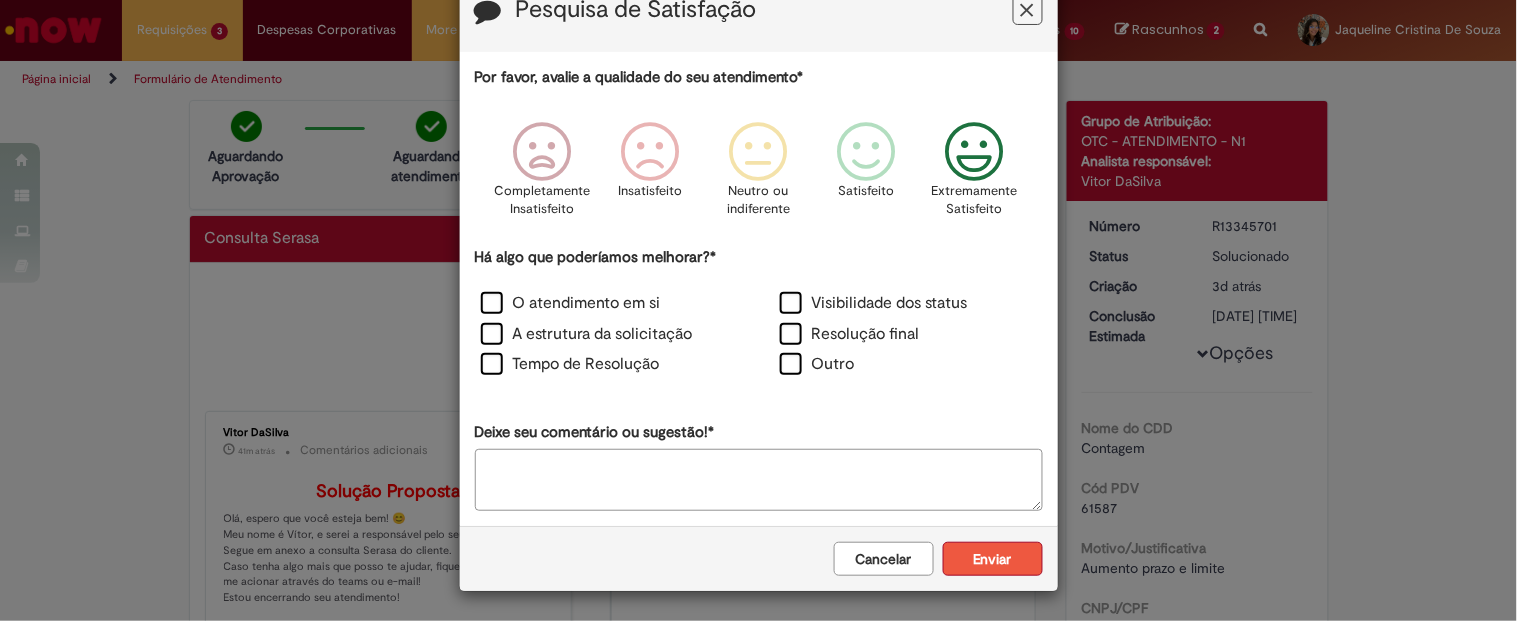 click on "Enviar" at bounding box center (993, 559) 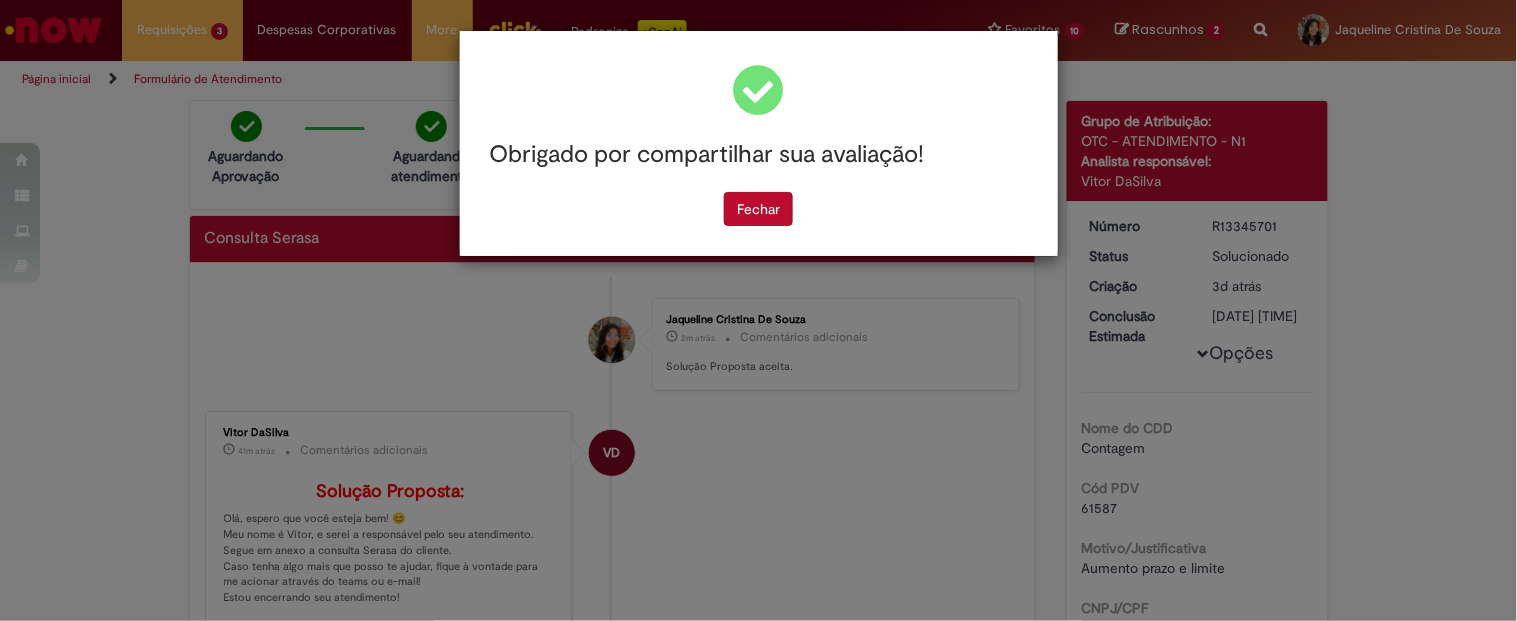 scroll, scrollTop: 0, scrollLeft: 0, axis: both 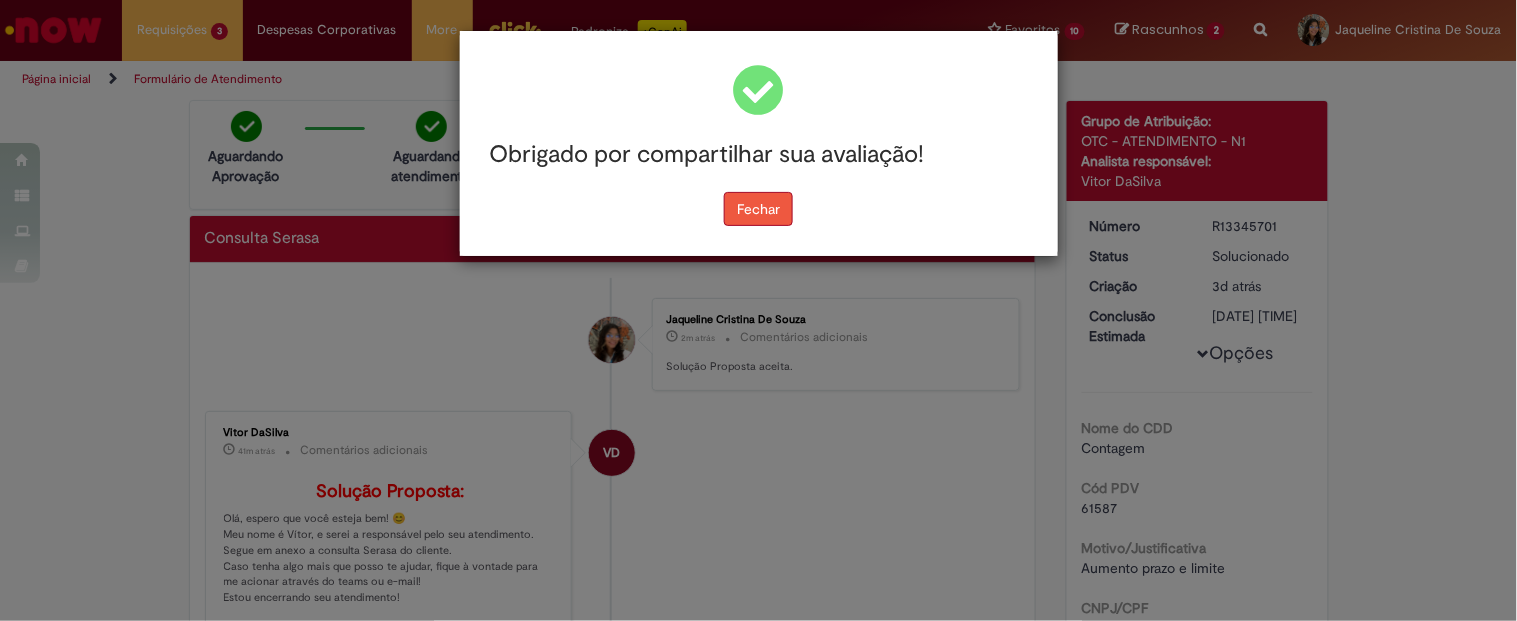 click on "Fechar" at bounding box center (758, 209) 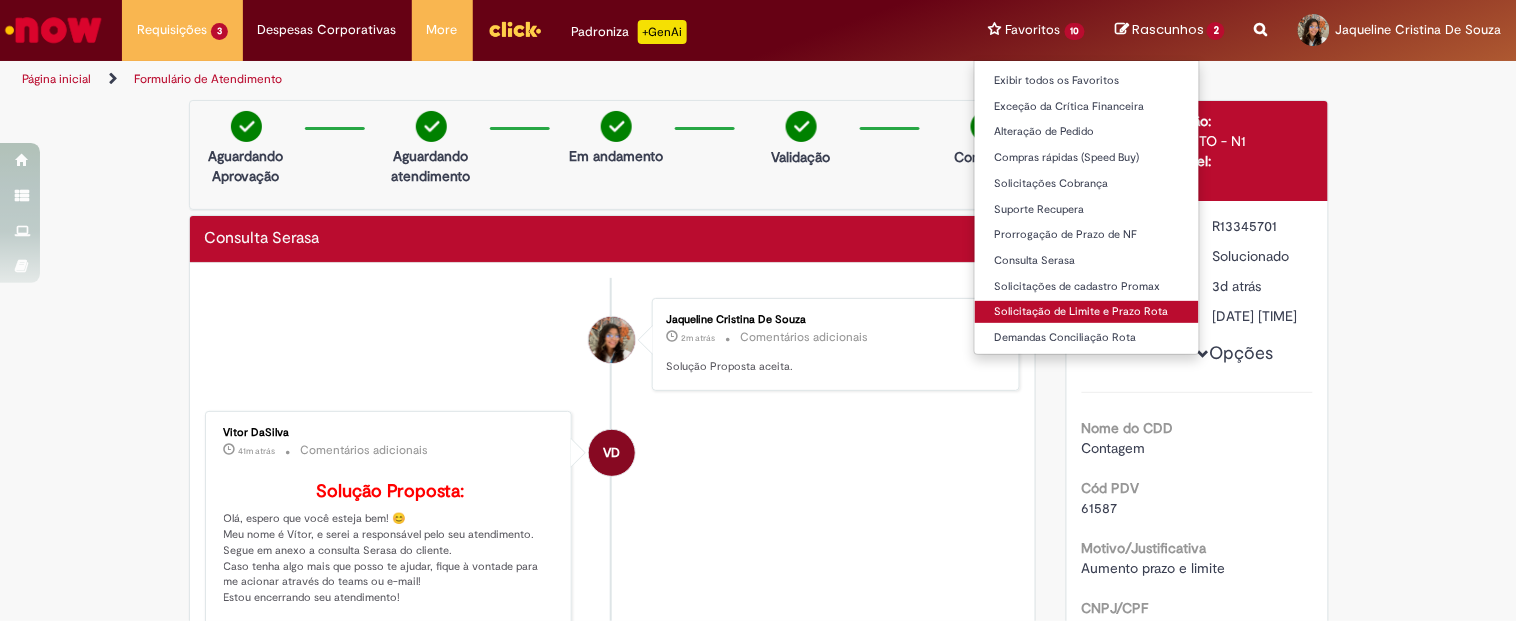 click on "Solicitação de Limite e Prazo Rota" at bounding box center [1087, 312] 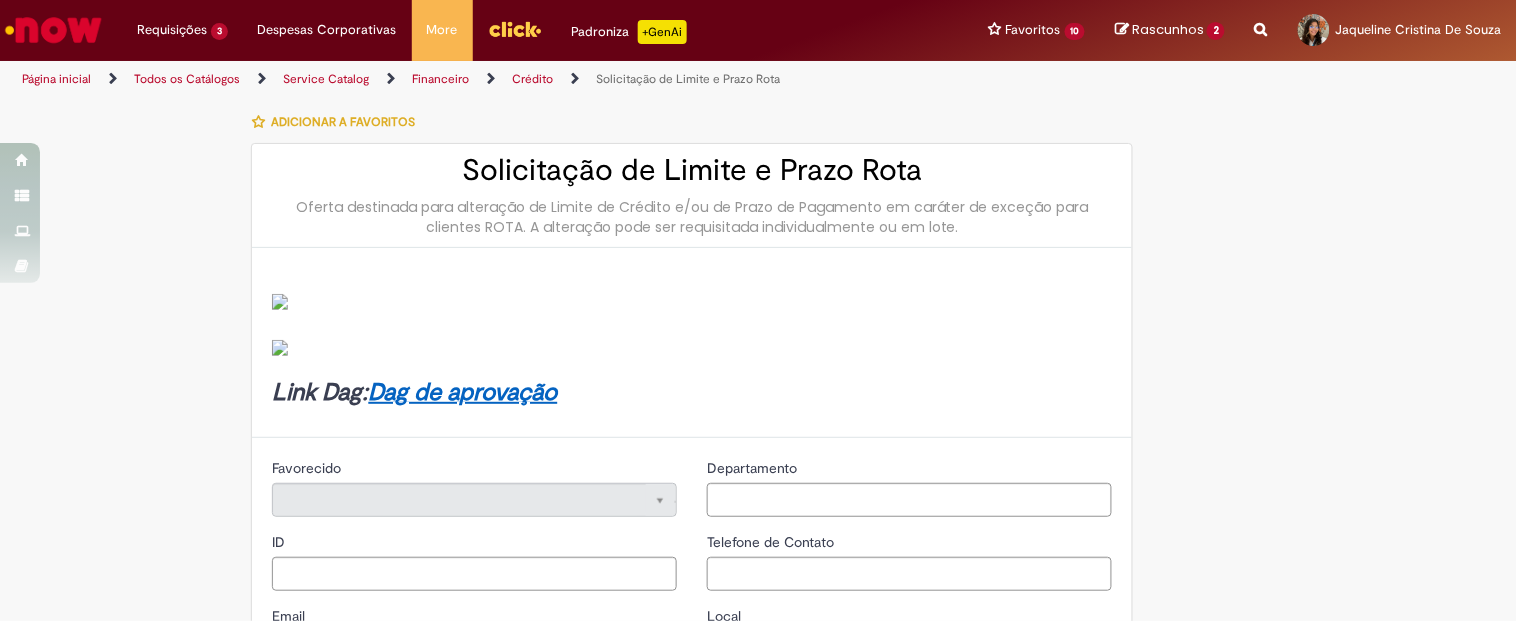 type on "********" 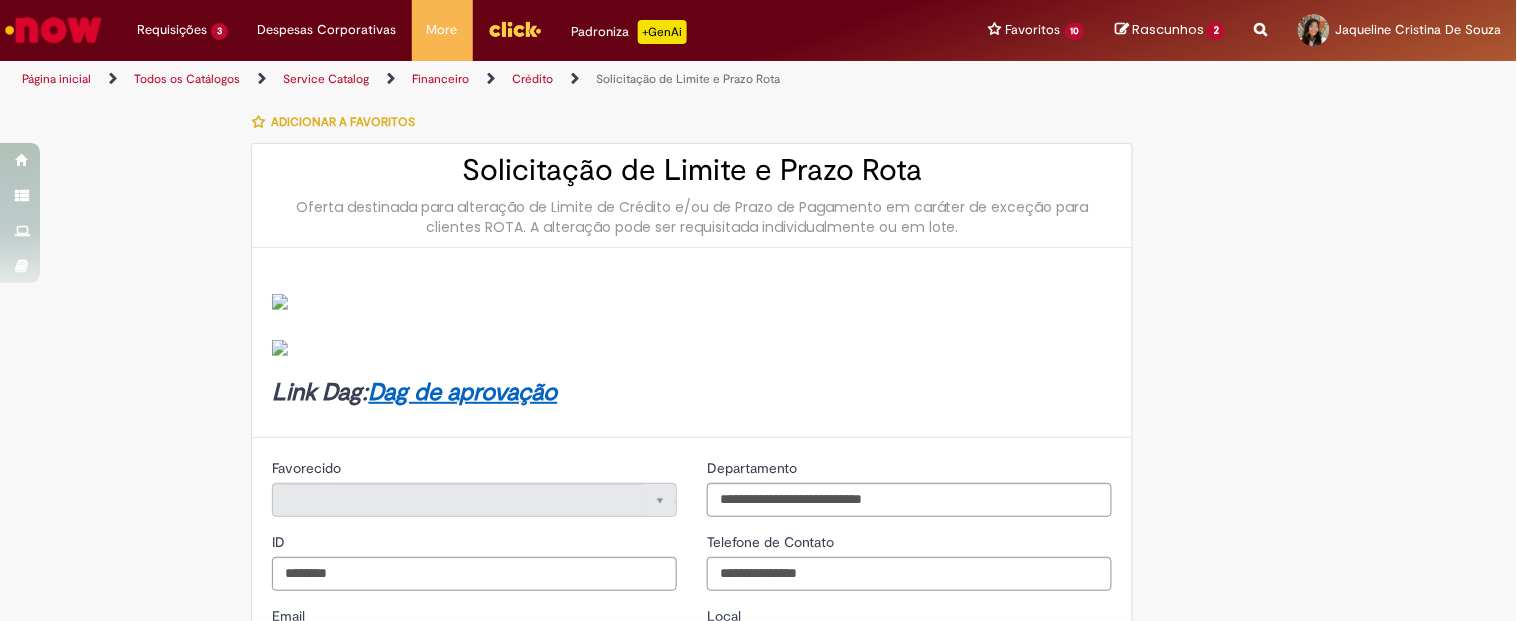 type on "**********" 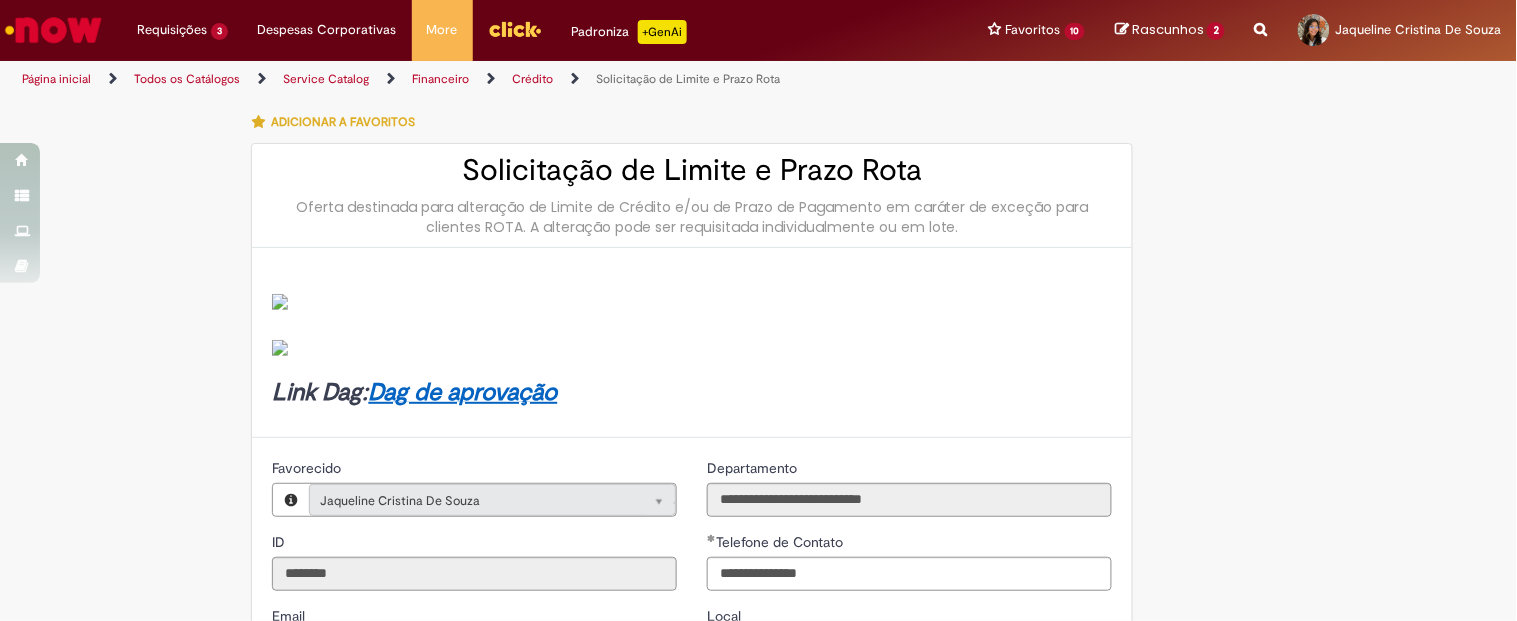 type on "**********" 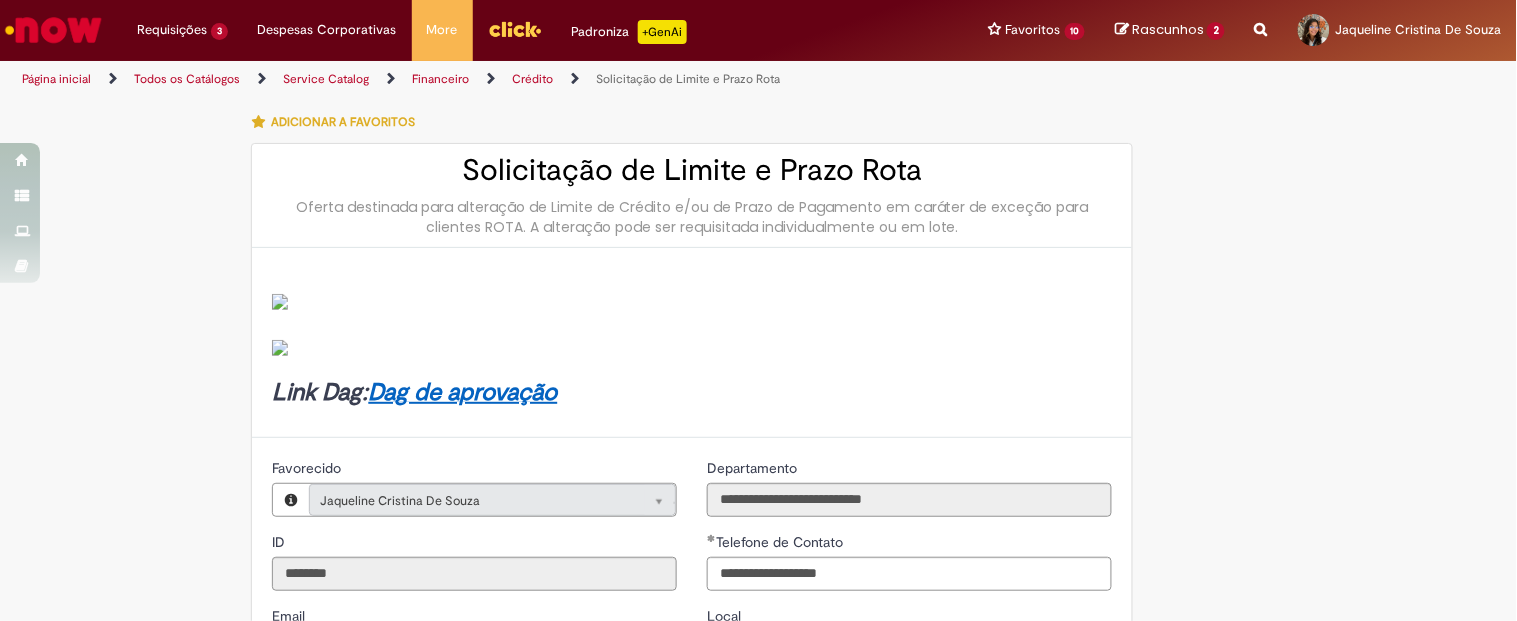 scroll, scrollTop: 555, scrollLeft: 0, axis: vertical 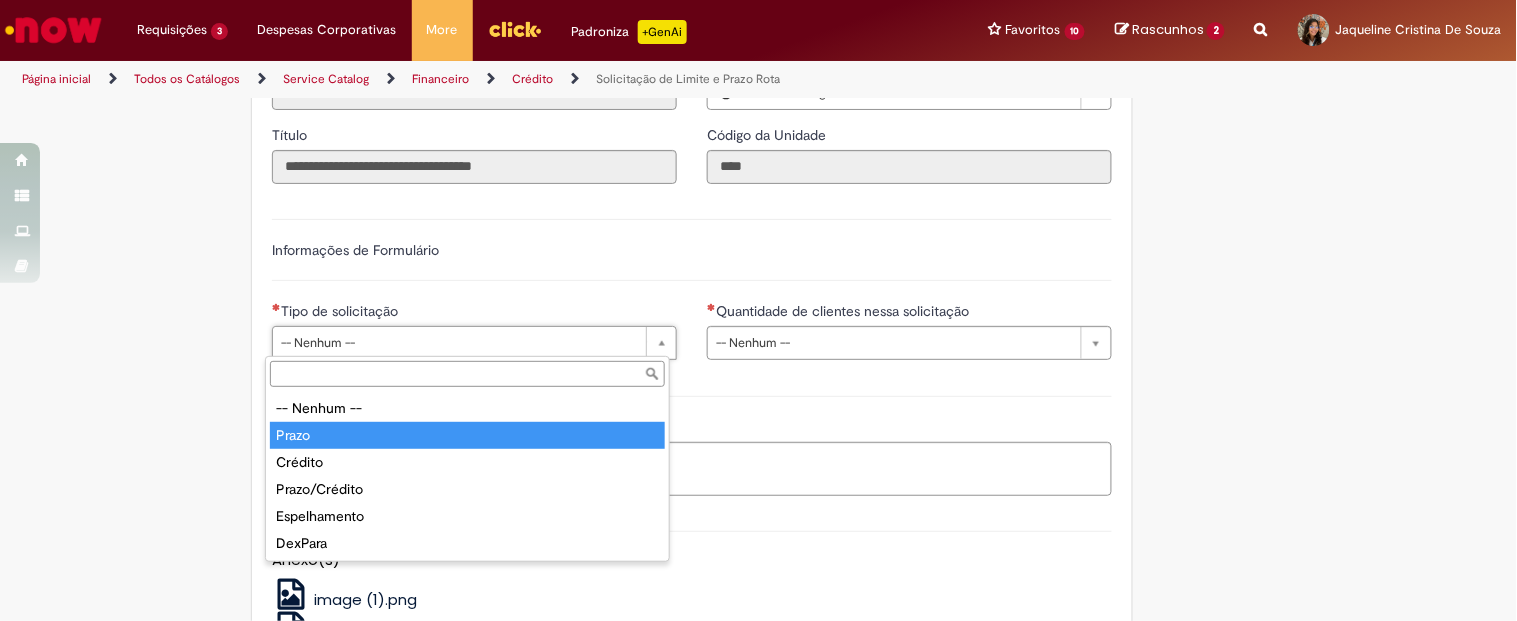 type on "*****" 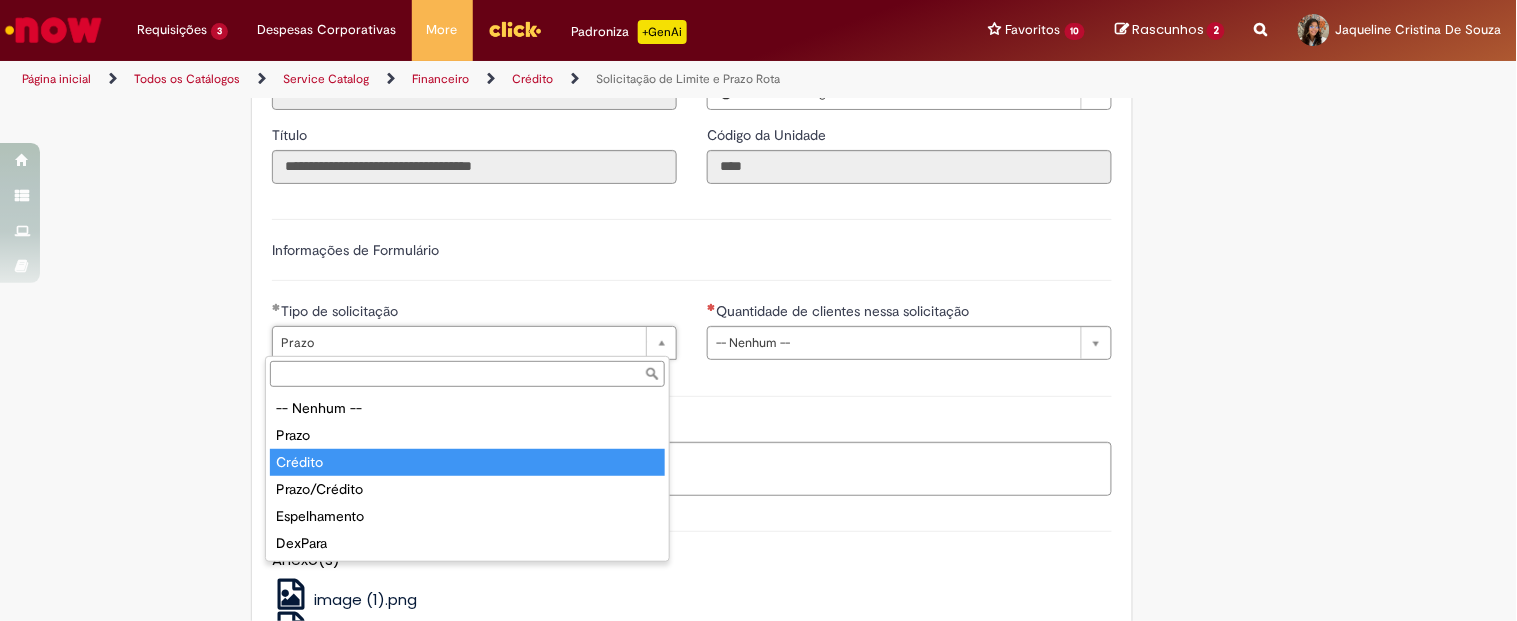 type on "*******" 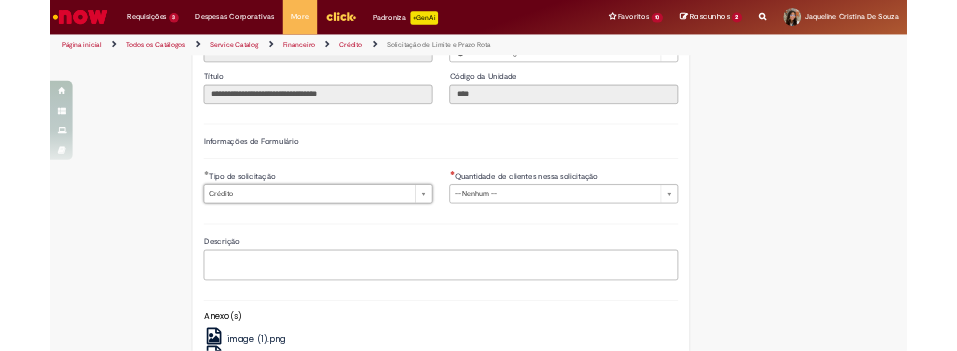 scroll, scrollTop: 0, scrollLeft: 0, axis: both 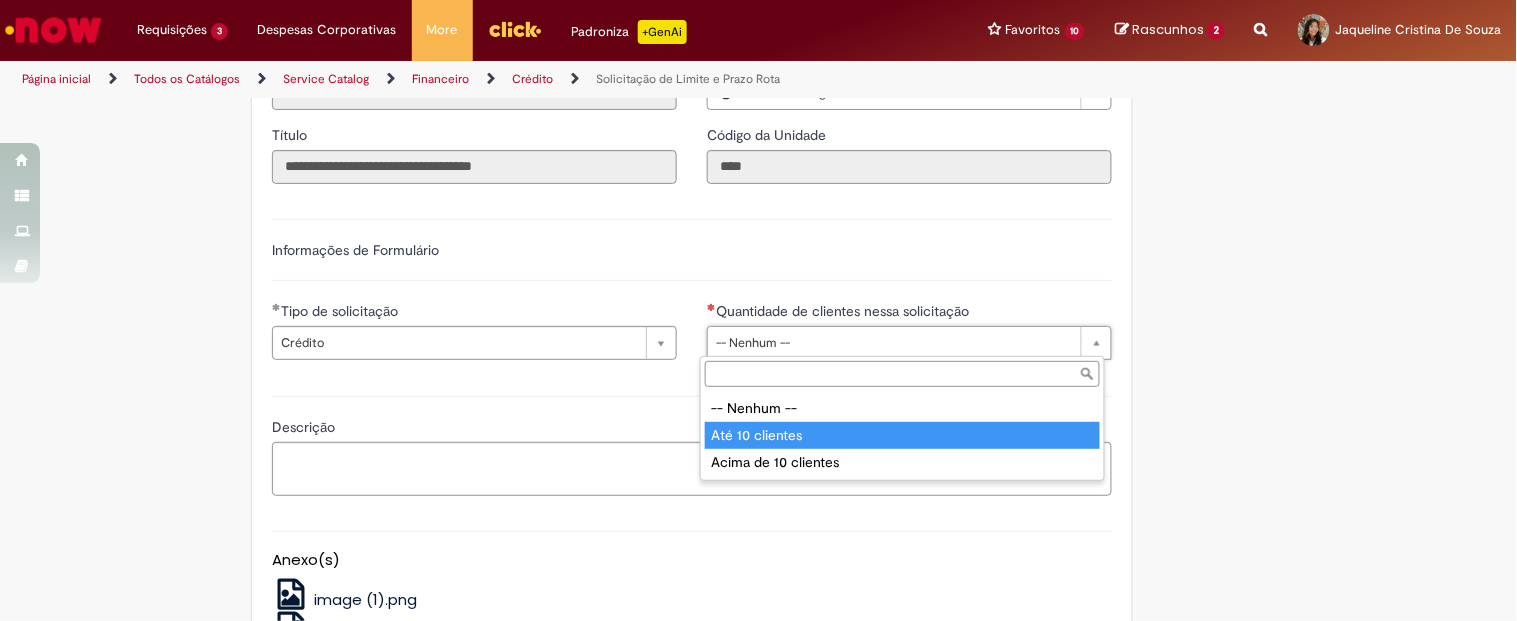 type on "**********" 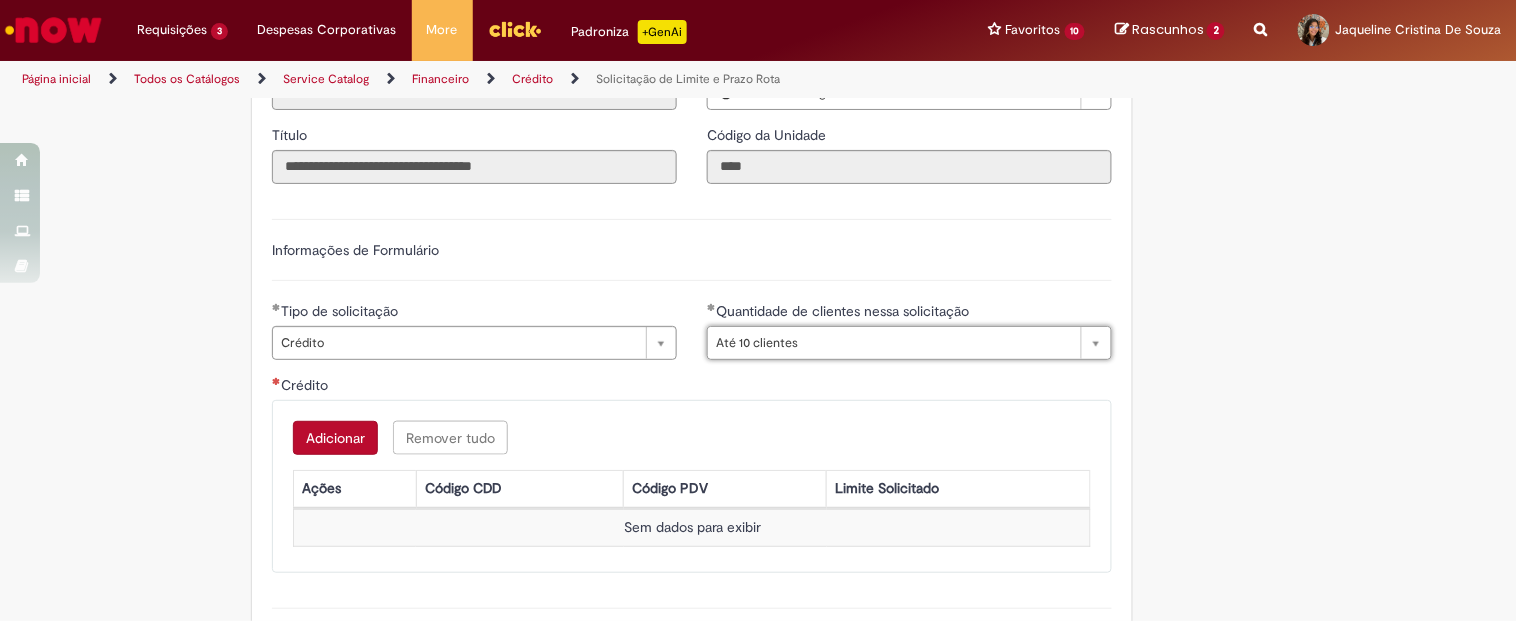 click on "Adicionar" at bounding box center (335, 438) 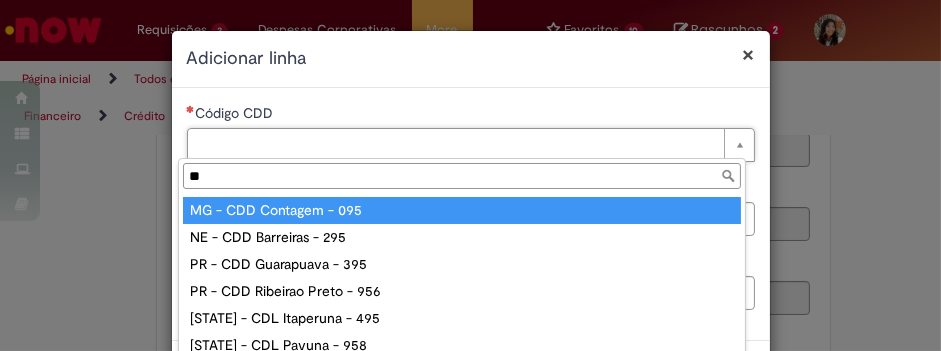 type on "**" 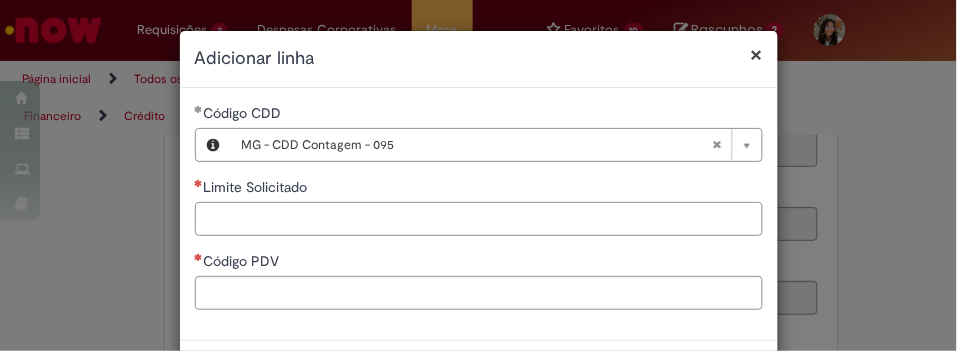 click on "Limite Solicitado" at bounding box center [479, 219] 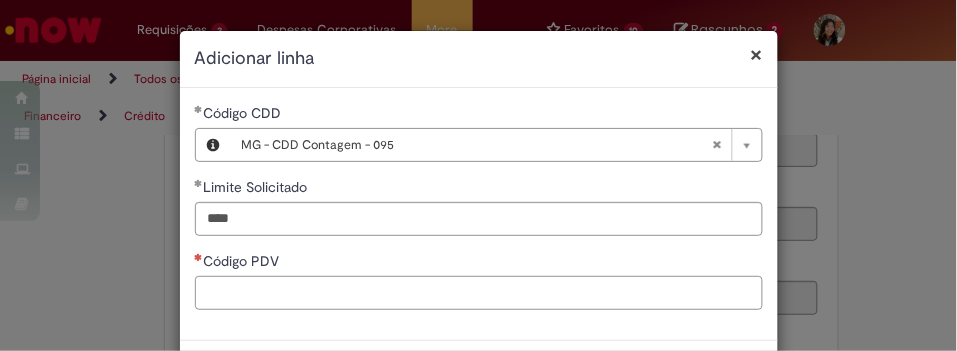 type on "********" 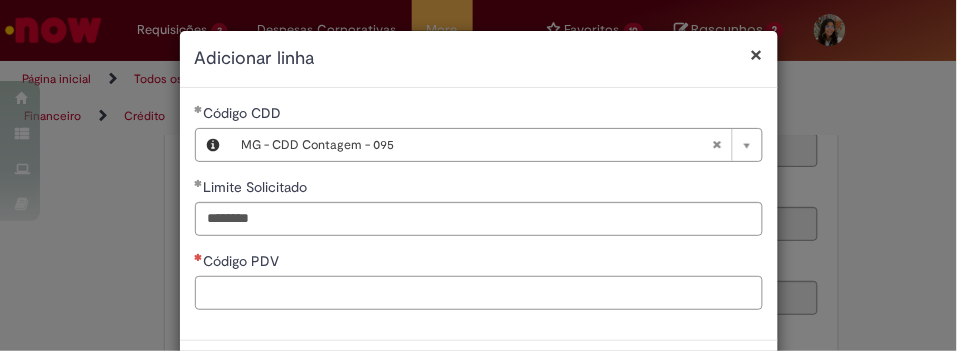 click on "Código PDV" at bounding box center (479, 293) 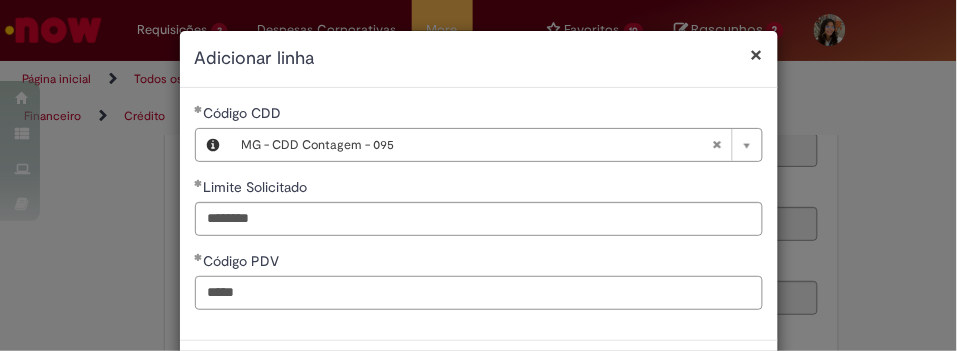 scroll, scrollTop: 85, scrollLeft: 0, axis: vertical 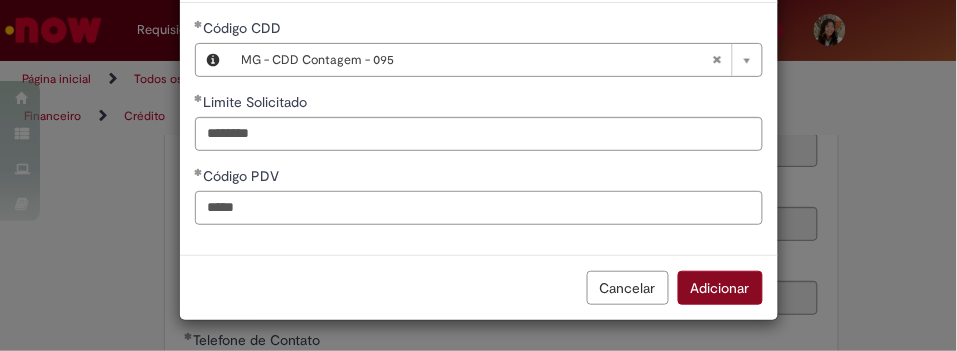 type on "*****" 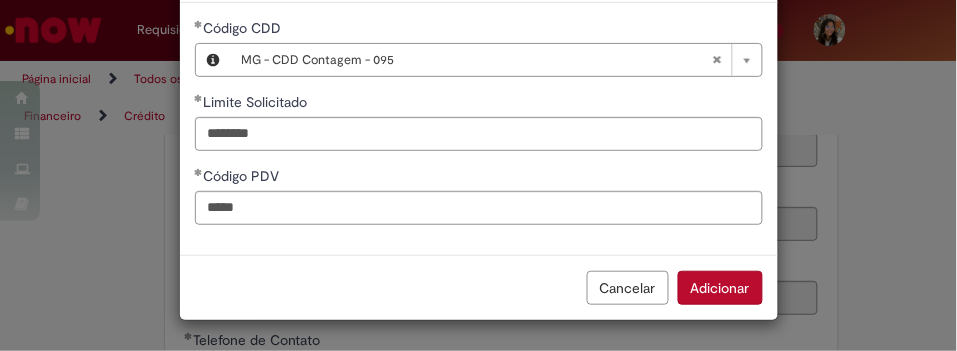 click on "Adicionar" at bounding box center [720, 288] 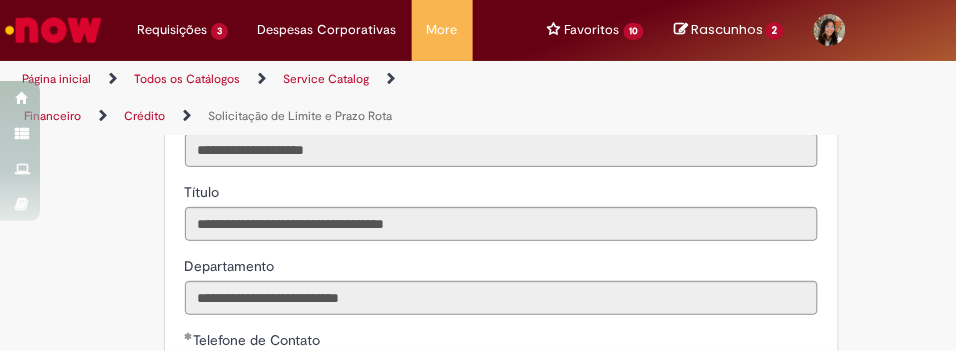 scroll, scrollTop: 1178, scrollLeft: 0, axis: vertical 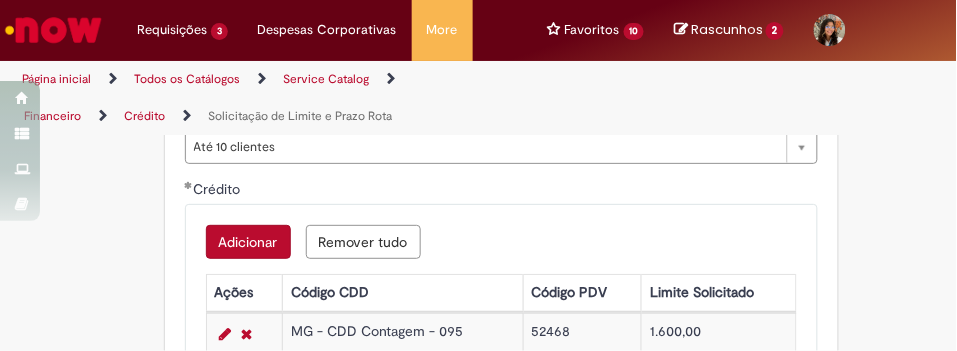 click on "Adicionar" at bounding box center (248, 242) 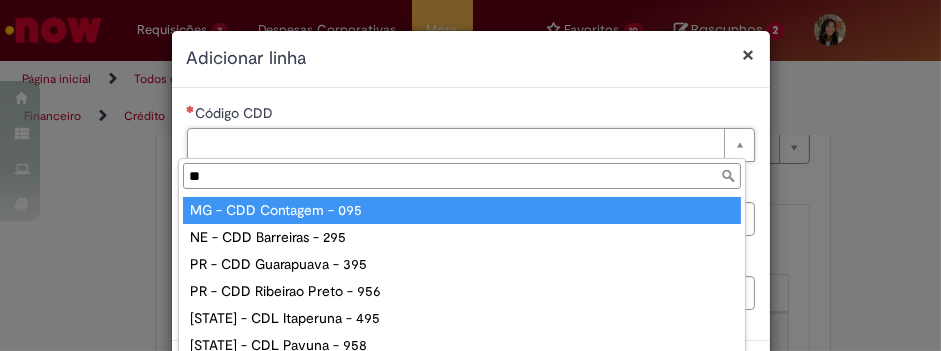 type on "**" 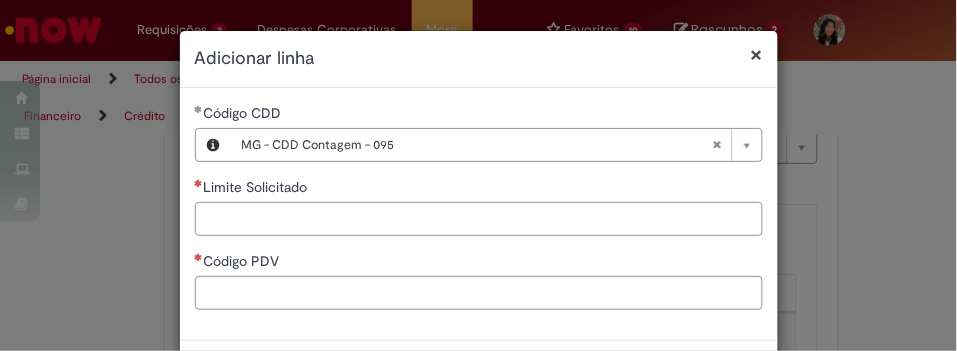 click on "Limite Solicitado" at bounding box center [479, 219] 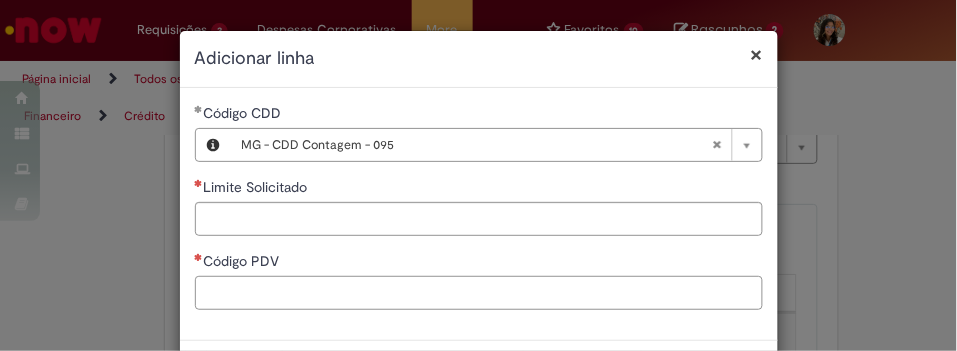 click on "Código PDV" at bounding box center (479, 293) 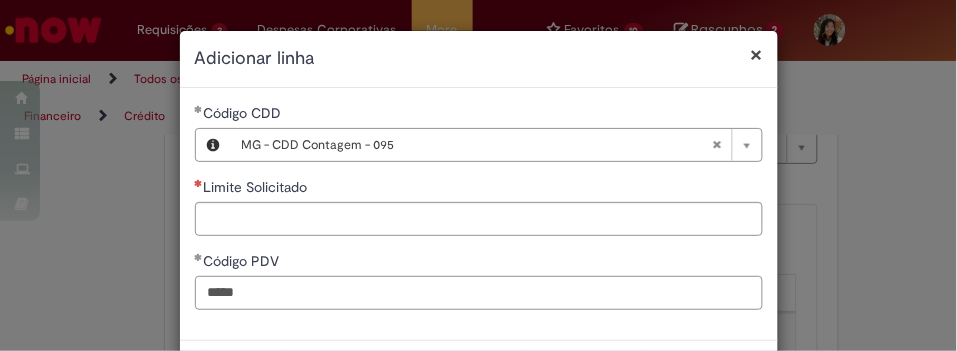 type on "*****" 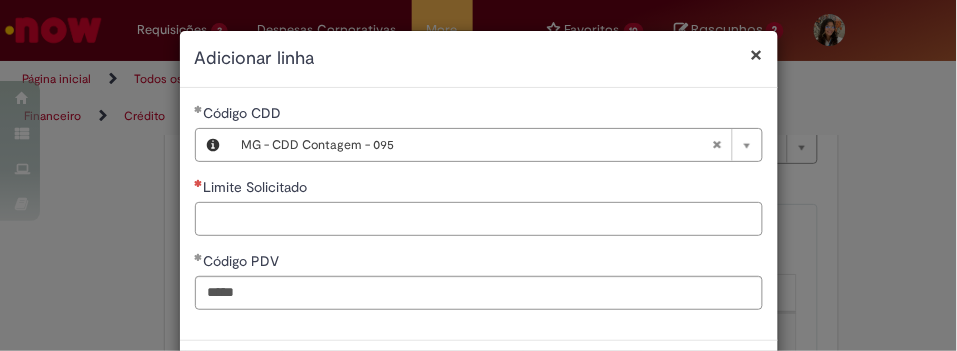 click on "Limite Solicitado" at bounding box center [479, 219] 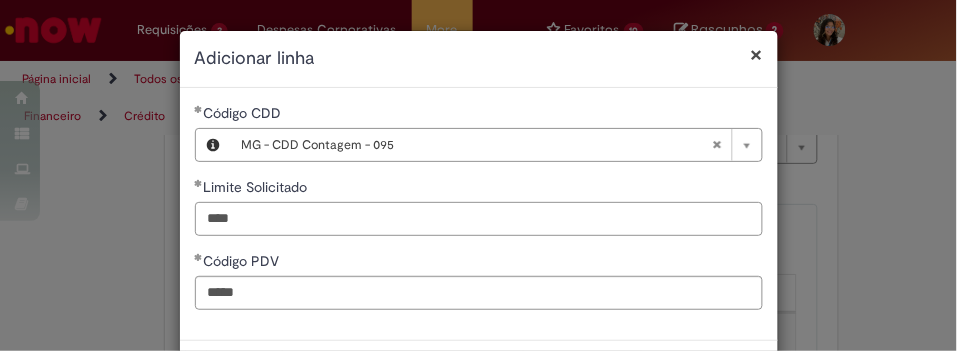 scroll, scrollTop: 85, scrollLeft: 0, axis: vertical 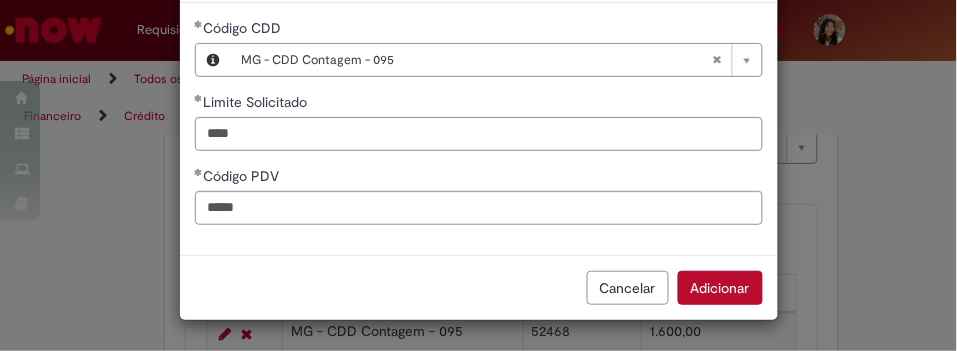 type on "********" 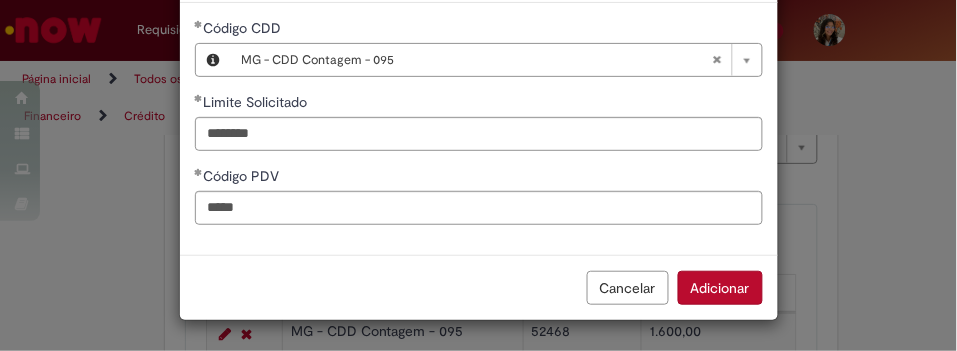 click on "Adicionar" at bounding box center [720, 288] 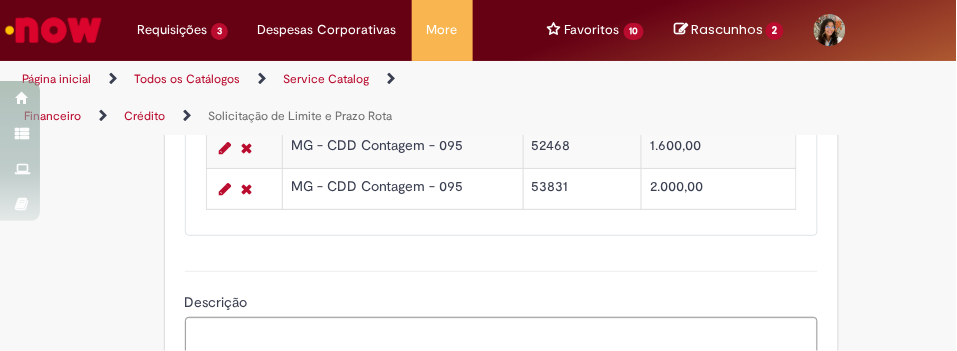 scroll, scrollTop: 1178, scrollLeft: 0, axis: vertical 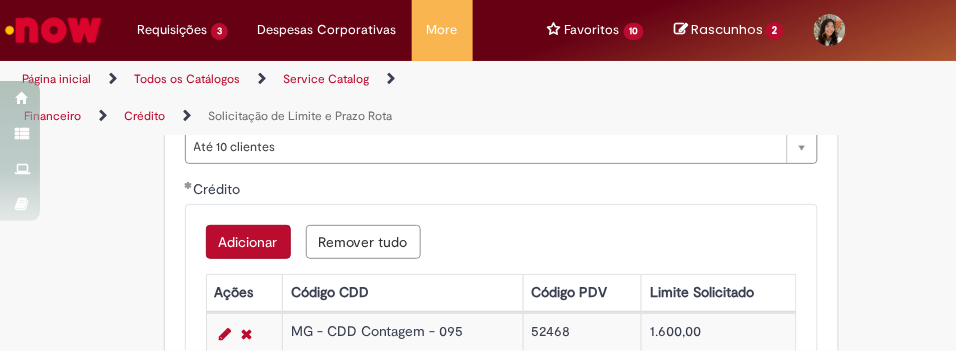 click on "Adicionar" at bounding box center [248, 242] 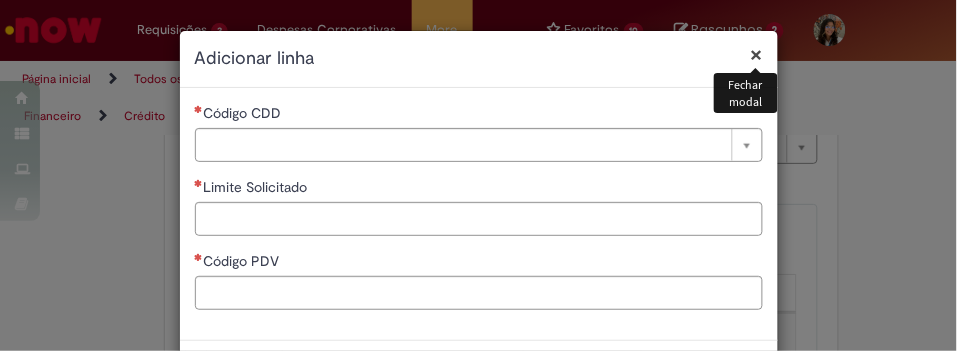 type 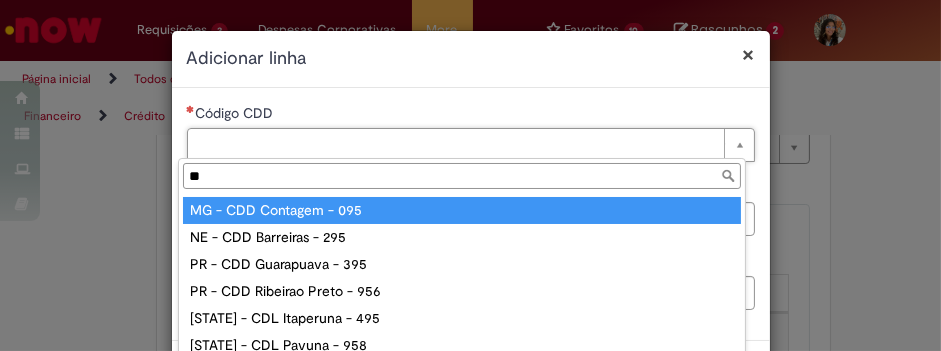 type on "**" 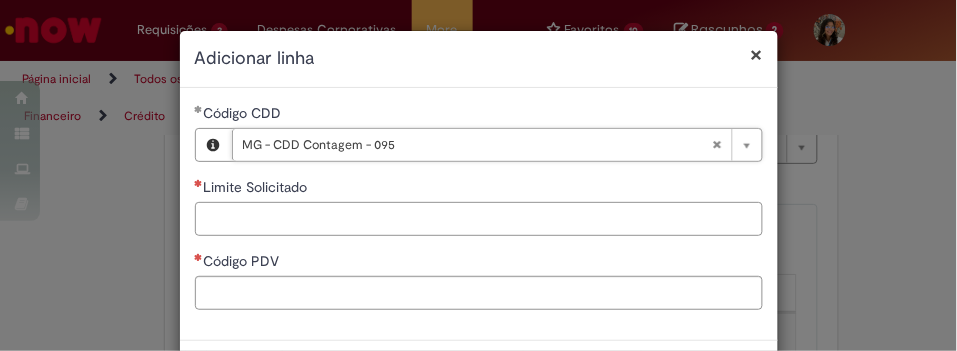 click on "Limite Solicitado" at bounding box center (479, 219) 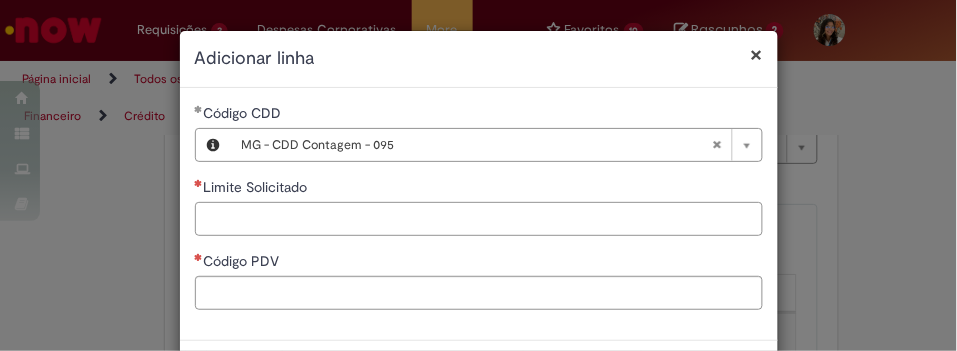 paste on "*****" 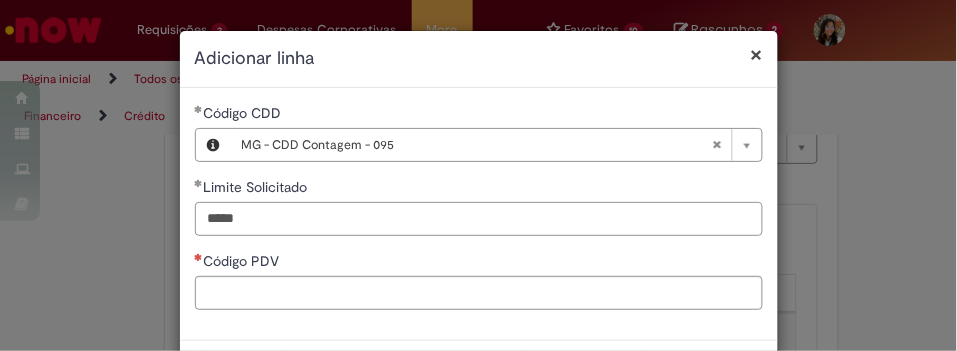 drag, startPoint x: 271, startPoint y: 221, endPoint x: 200, endPoint y: 211, distance: 71.70077 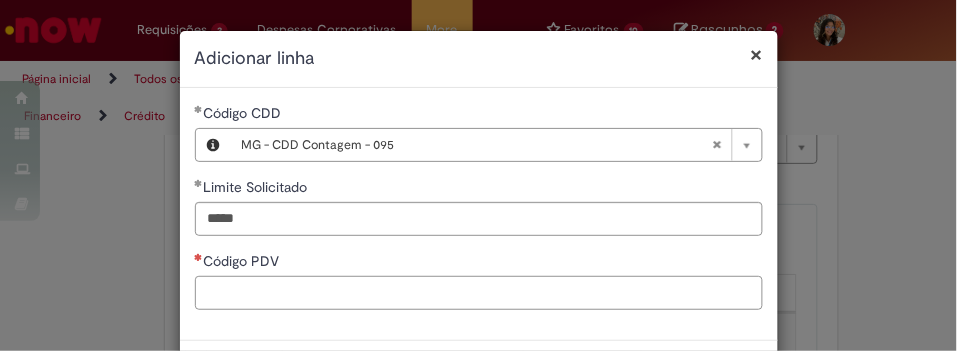 type 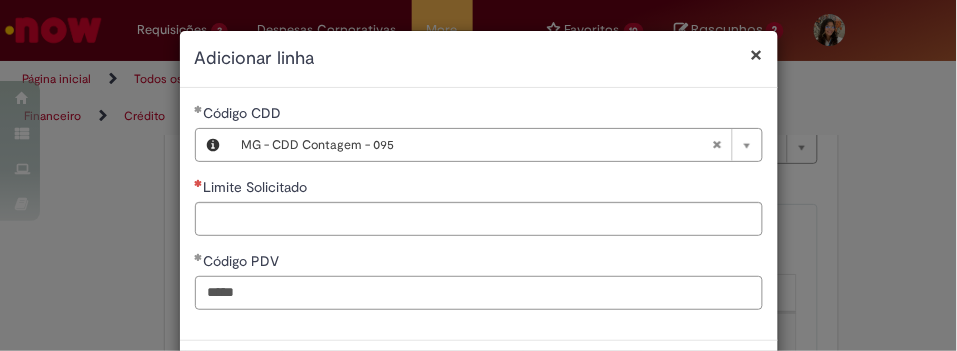 type on "*****" 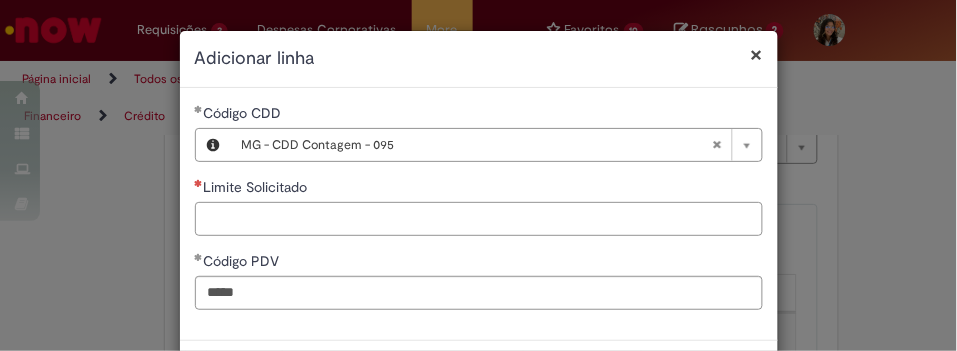 click on "Limite Solicitado" at bounding box center [479, 219] 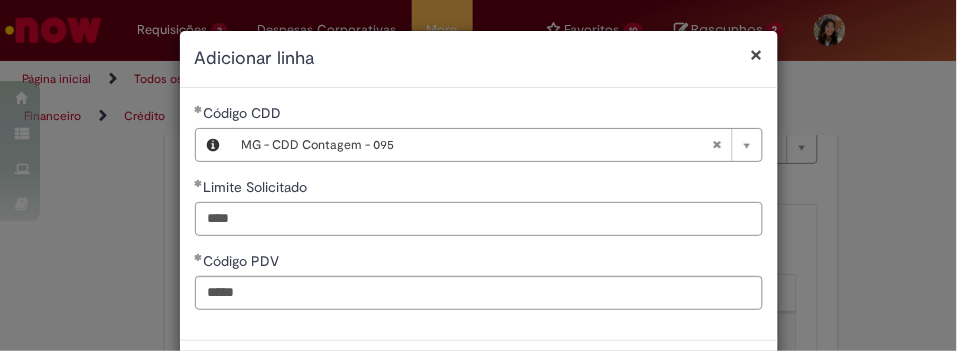 scroll, scrollTop: 85, scrollLeft: 0, axis: vertical 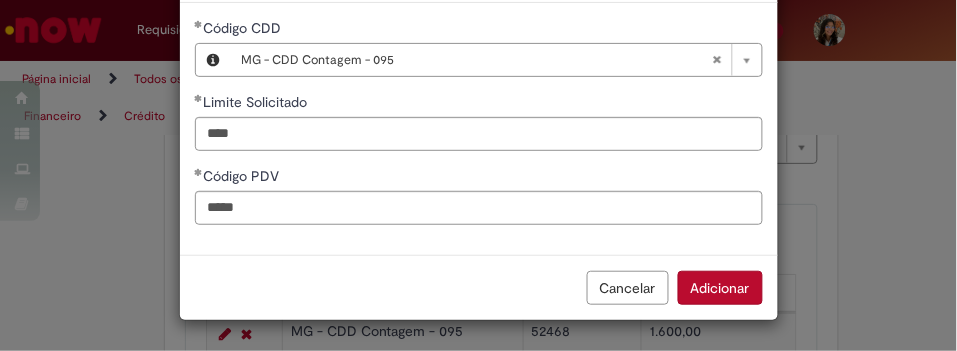 type on "********" 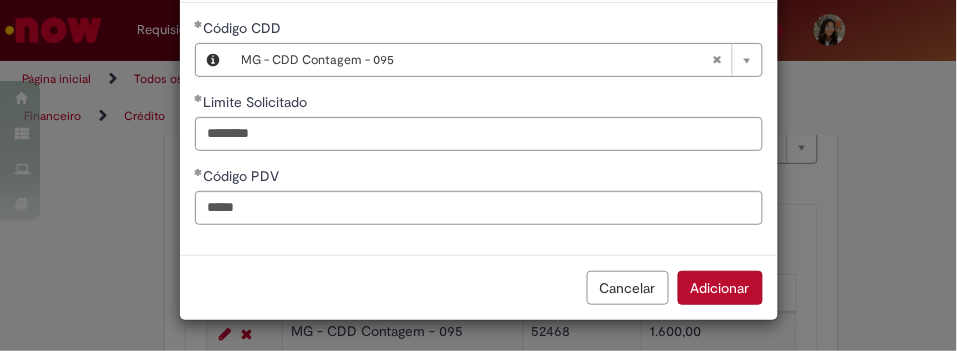 click on "Adicionar" at bounding box center (720, 288) 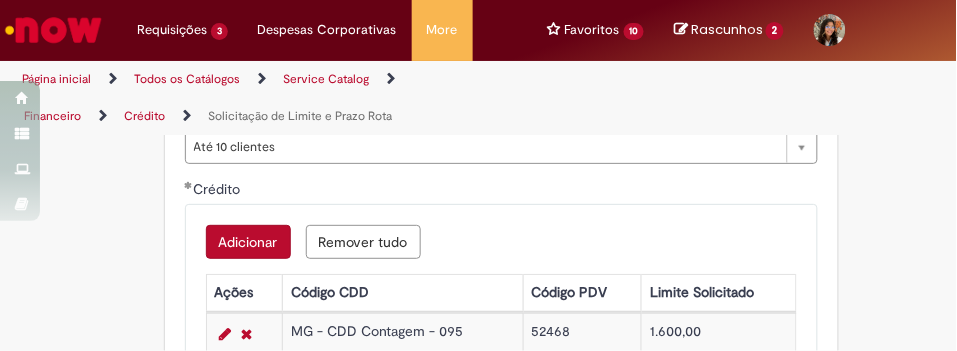 scroll, scrollTop: 1456, scrollLeft: 0, axis: vertical 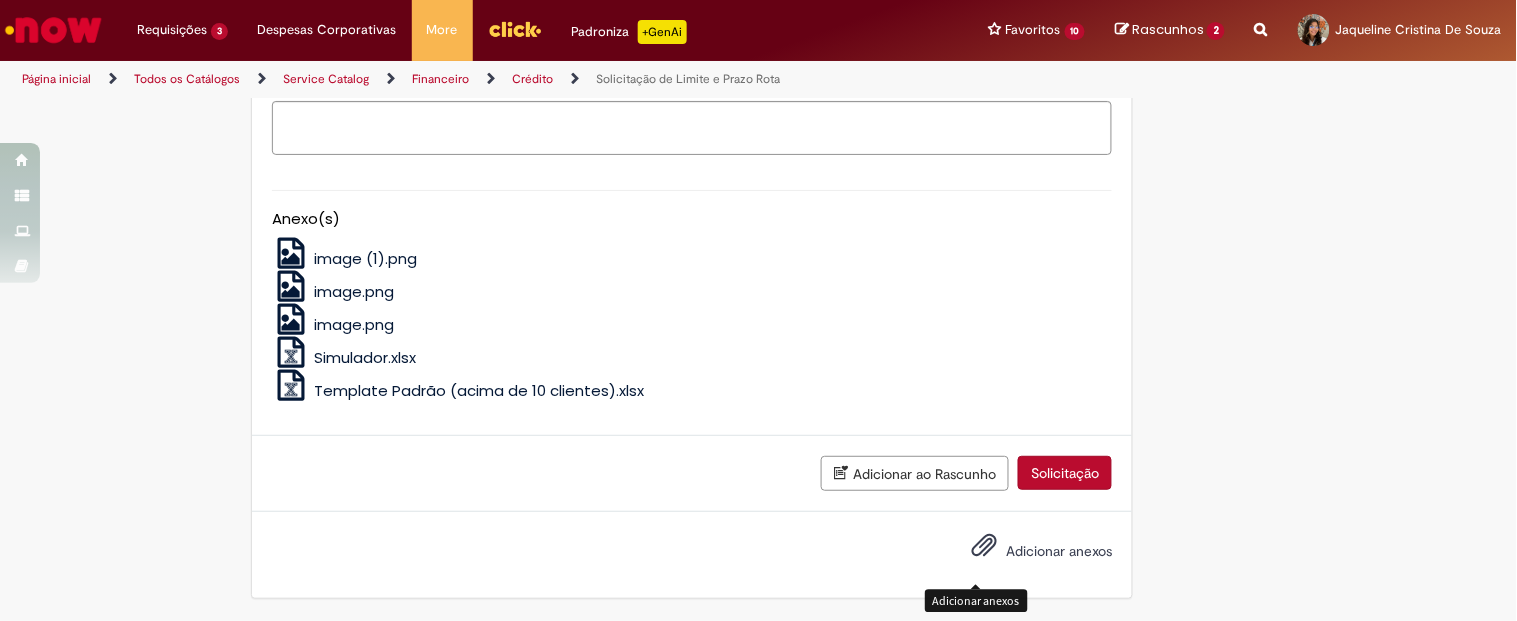 click at bounding box center [984, 546] 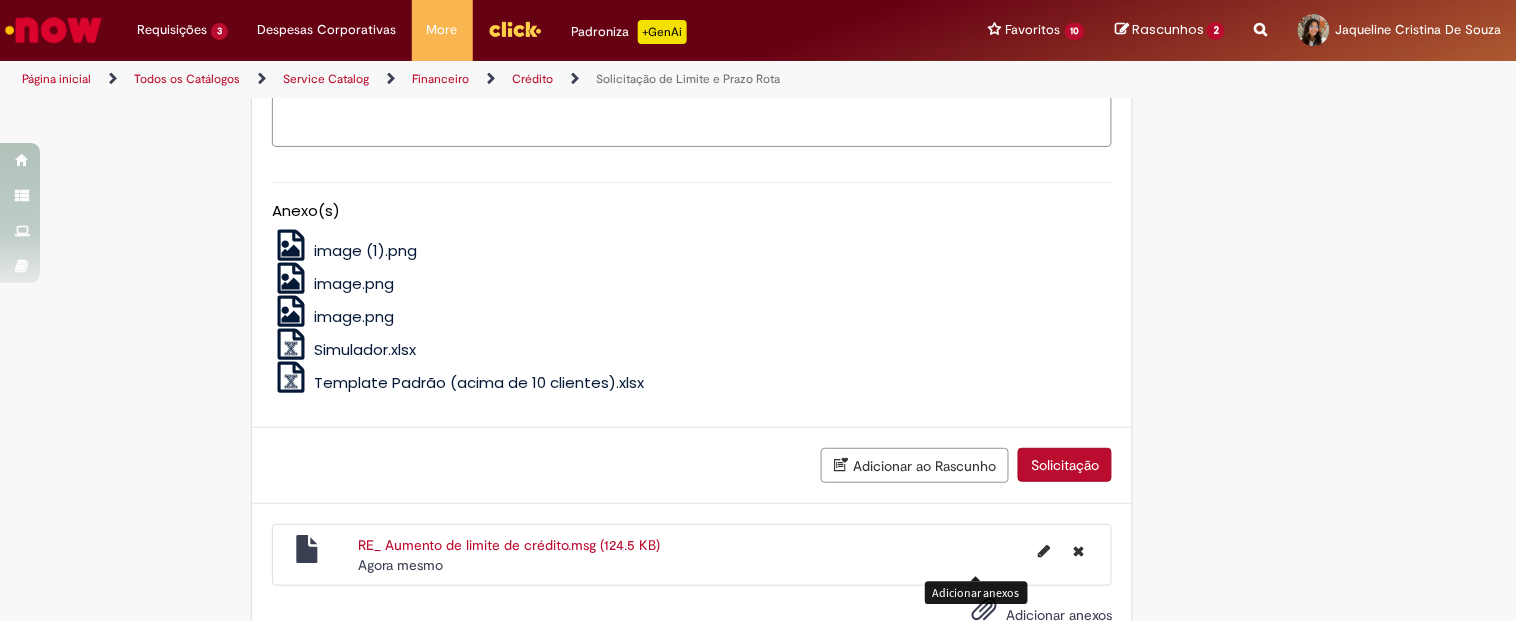 scroll, scrollTop: 924, scrollLeft: 0, axis: vertical 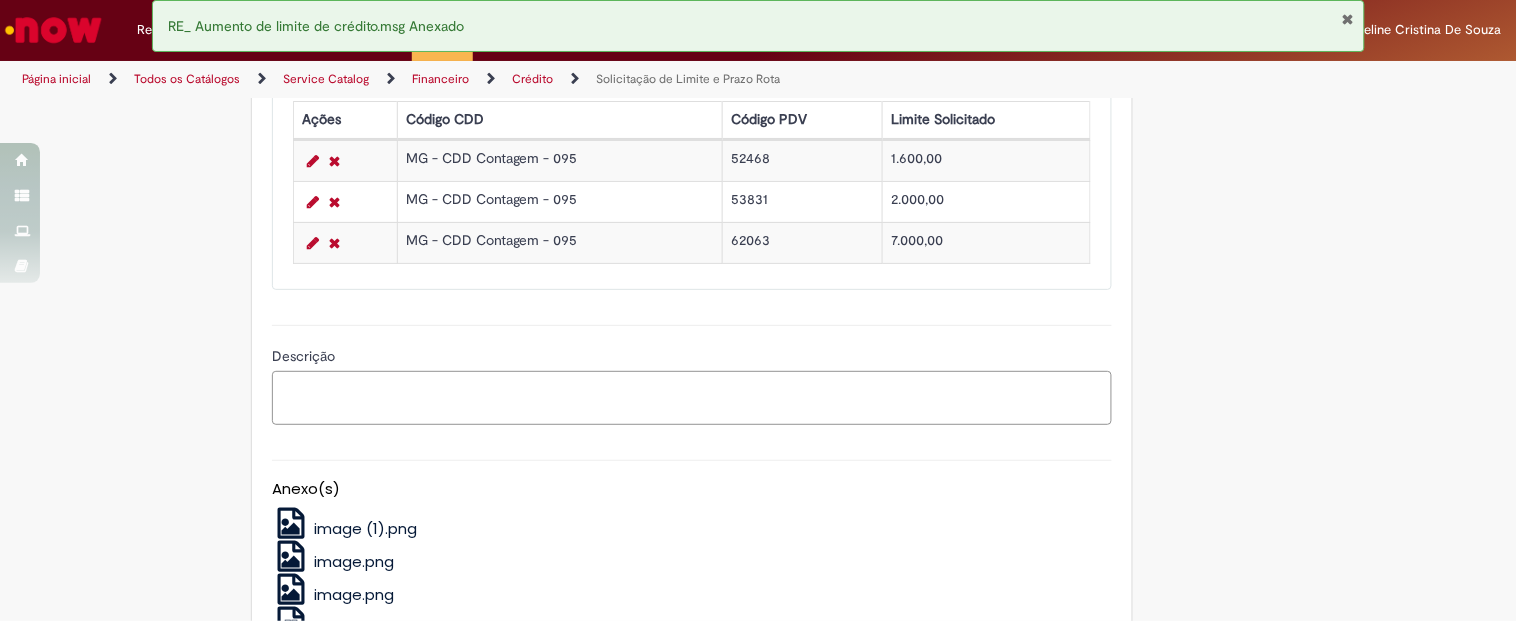 click on "Descrição" at bounding box center [692, 398] 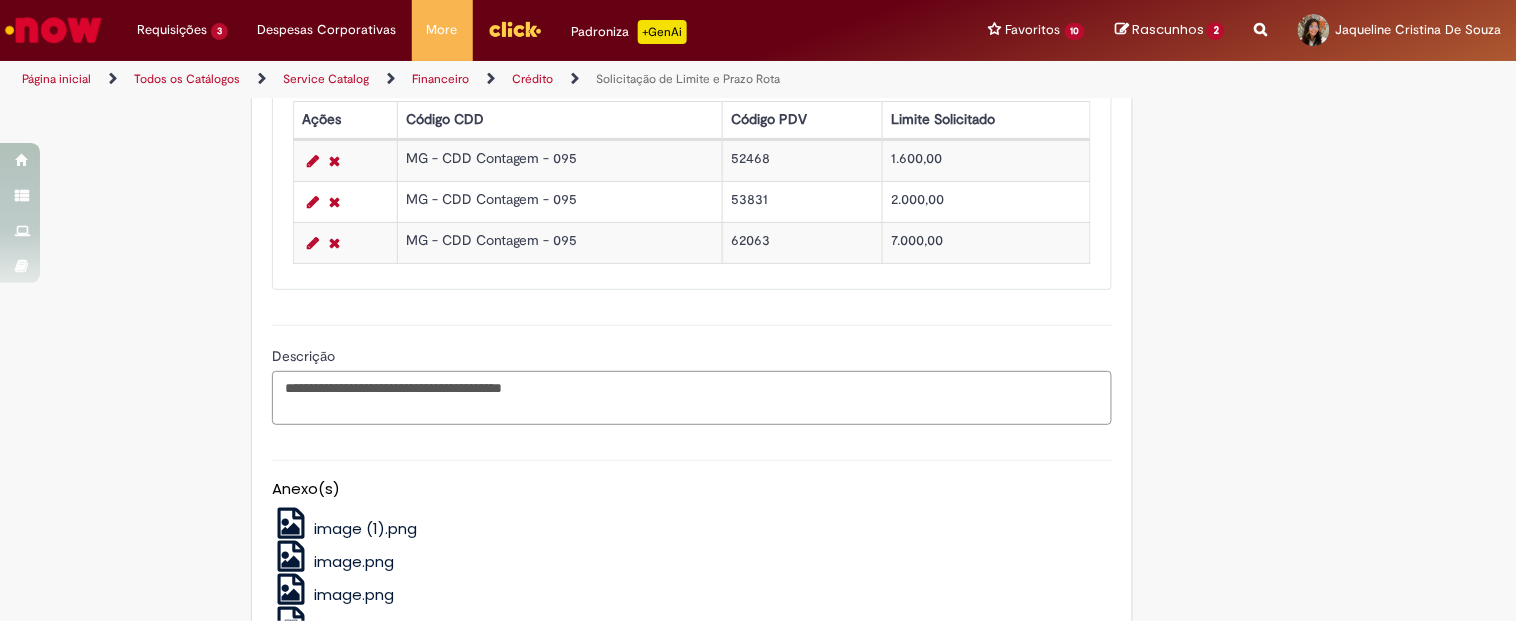 click on "**********" at bounding box center (692, 398) 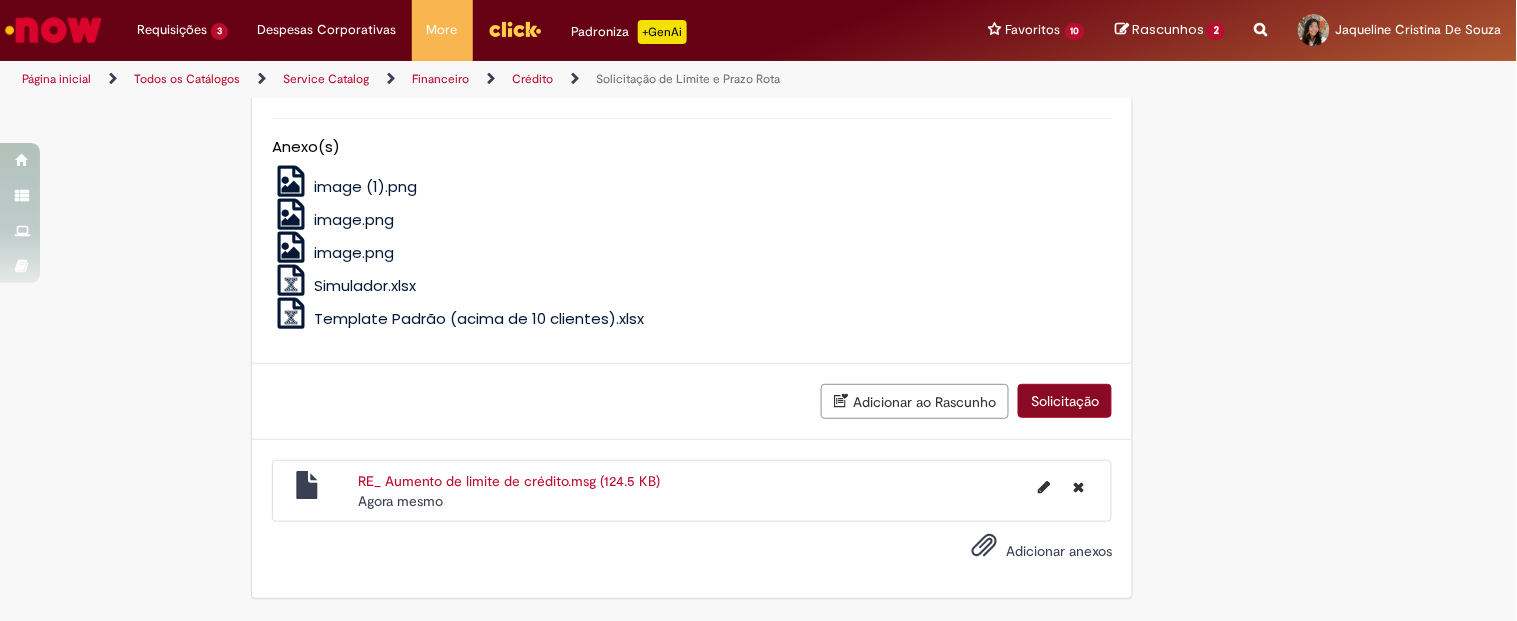 type on "**********" 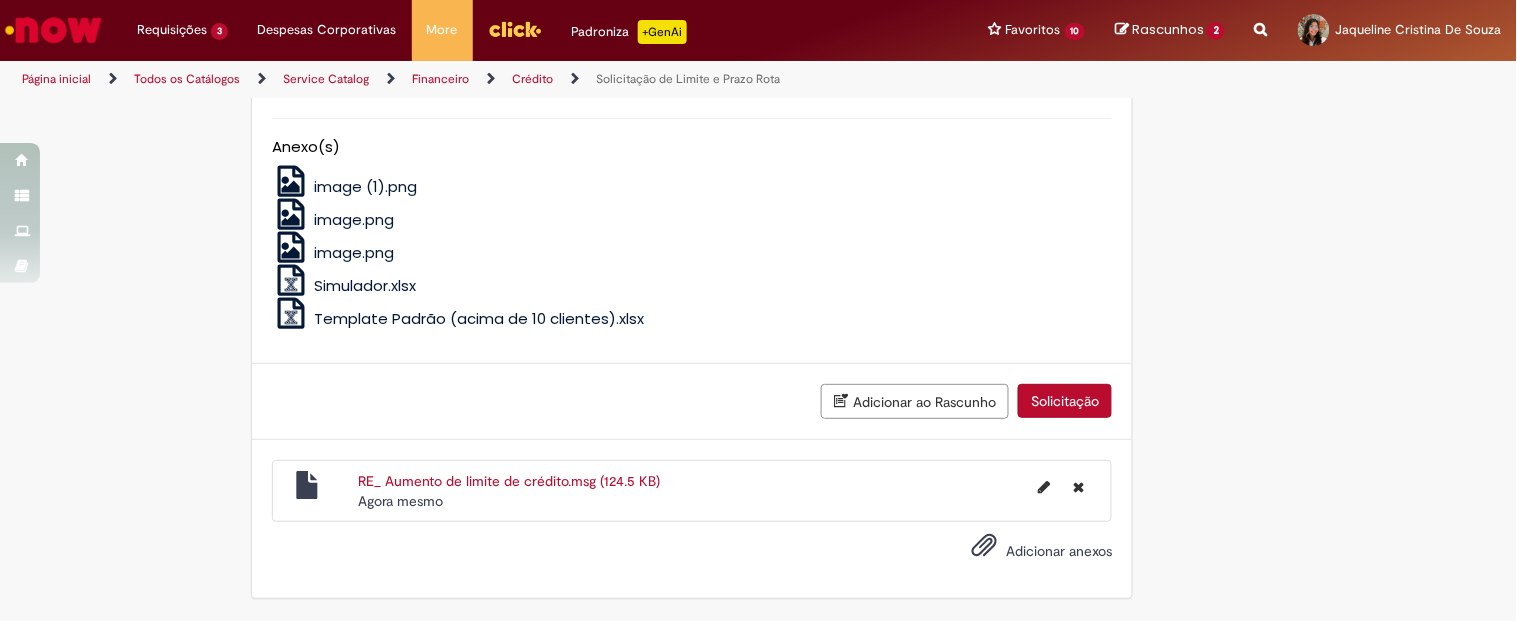 click on "Solicitação" at bounding box center [1065, 401] 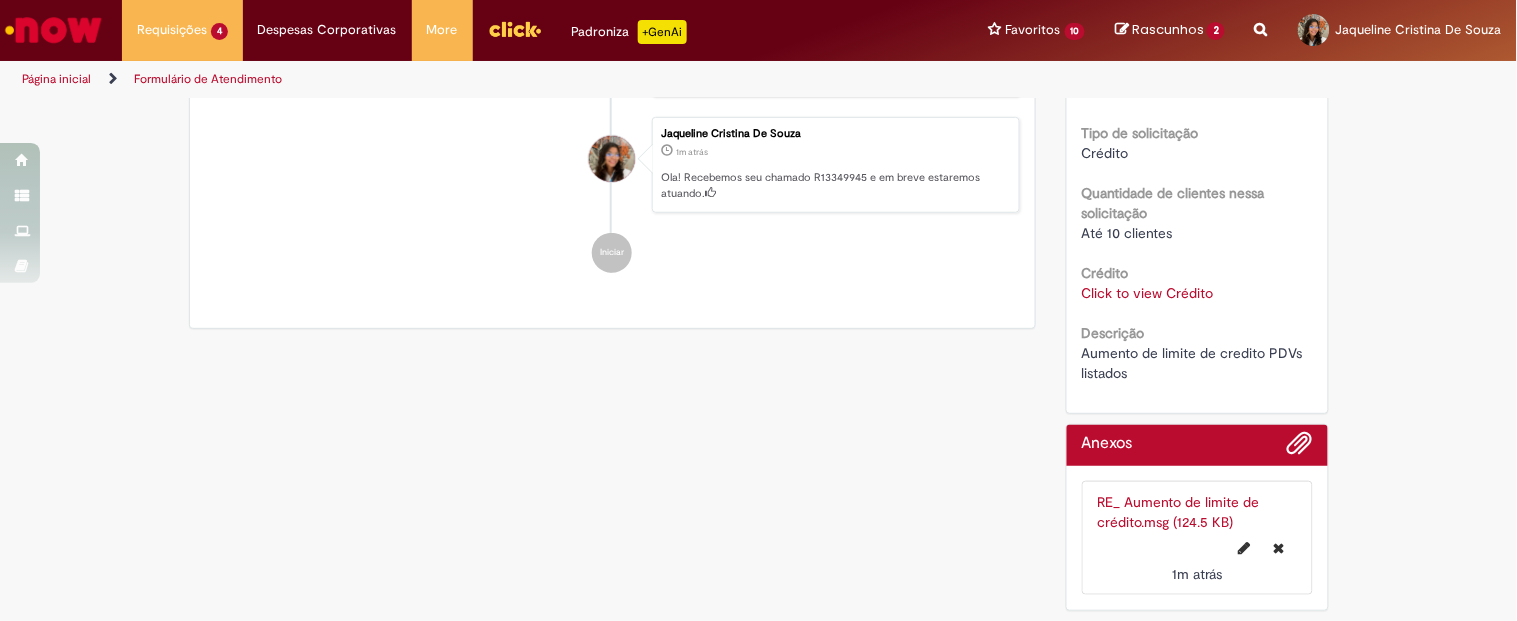 scroll, scrollTop: 0, scrollLeft: 0, axis: both 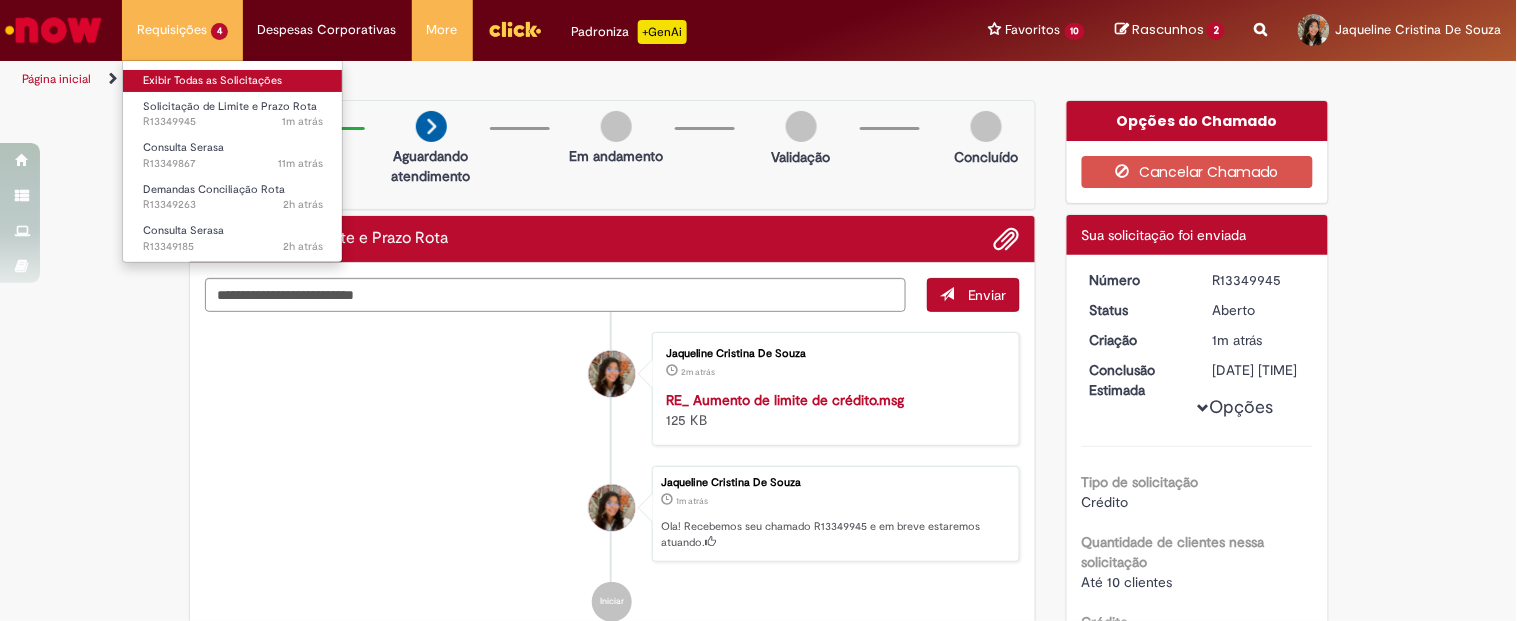 click on "Exibir Todas as Solicitações" at bounding box center (233, 81) 